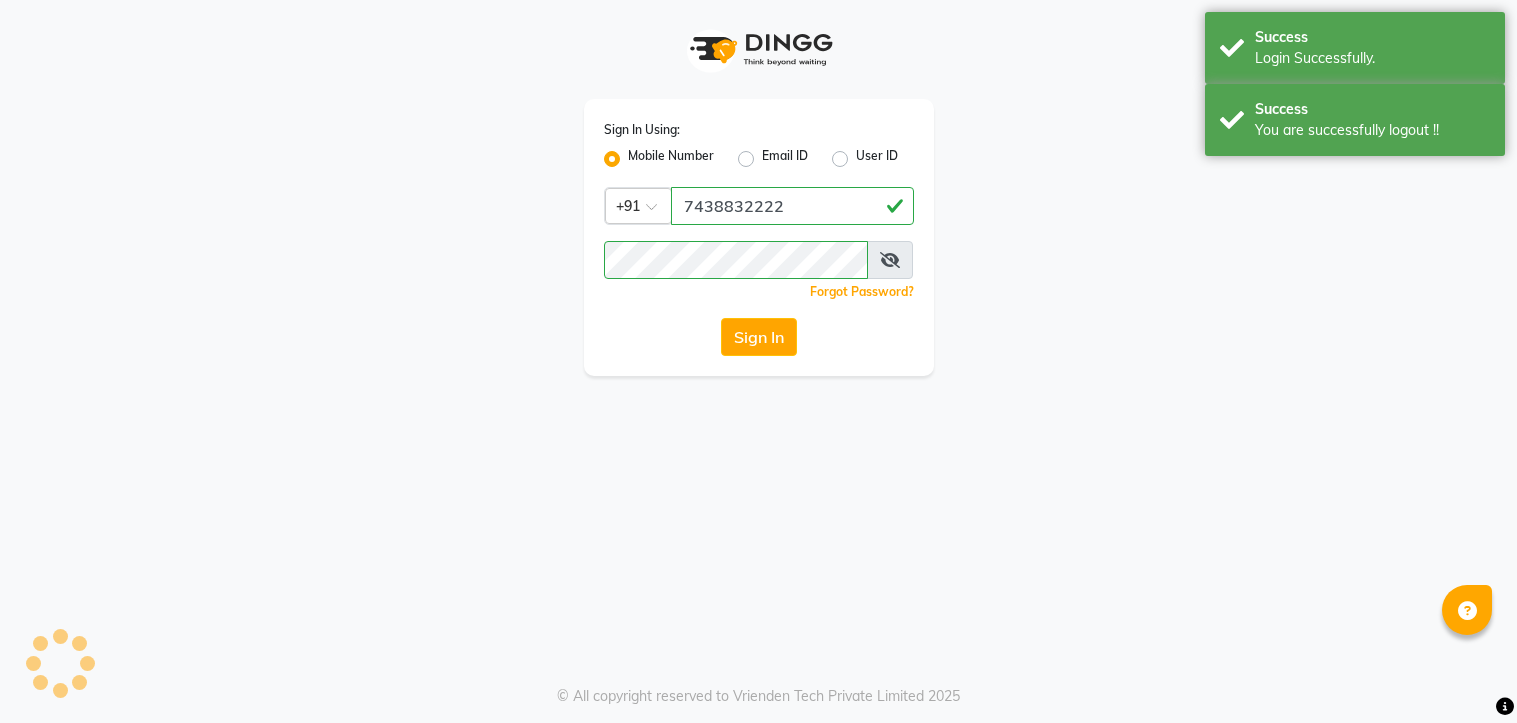 scroll, scrollTop: 0, scrollLeft: 0, axis: both 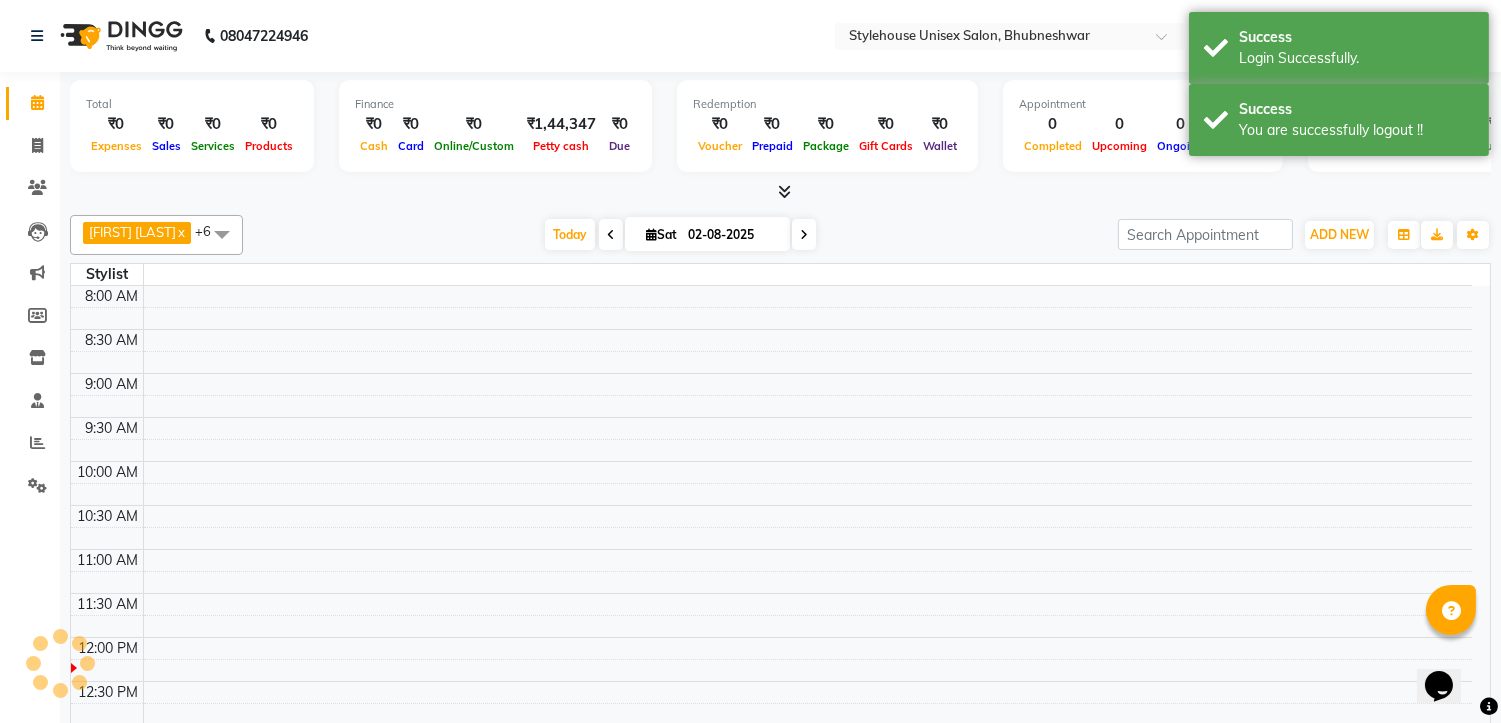 select on "en" 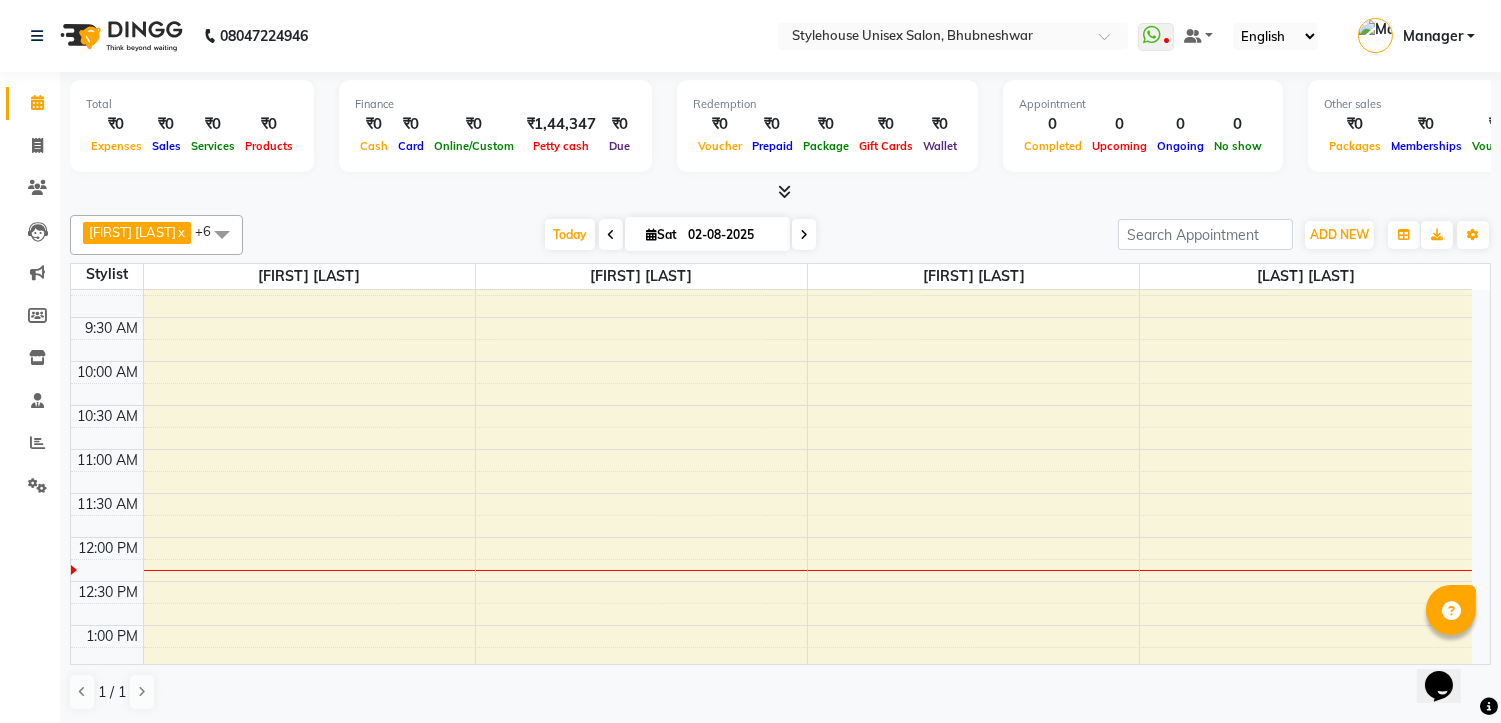 scroll, scrollTop: 0, scrollLeft: 0, axis: both 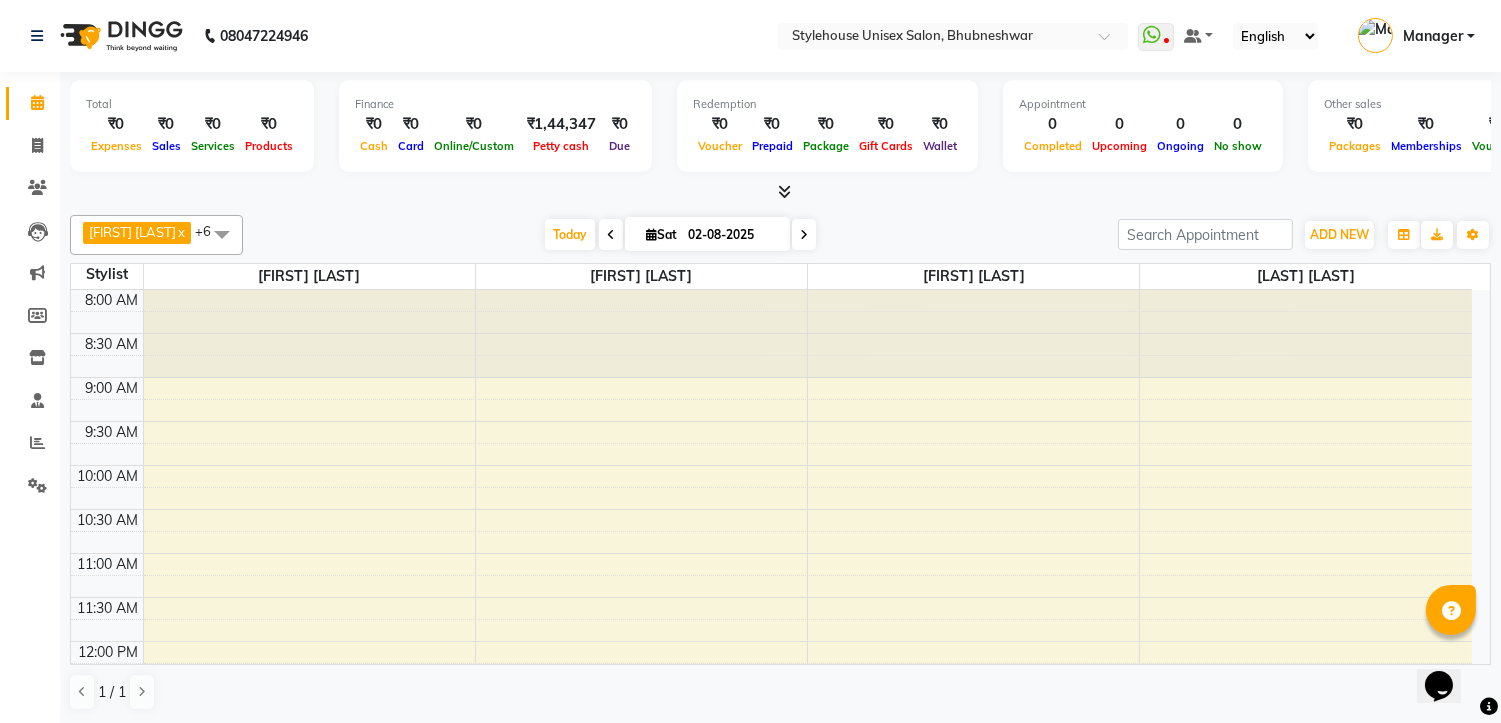 click at bounding box center (973, 334) 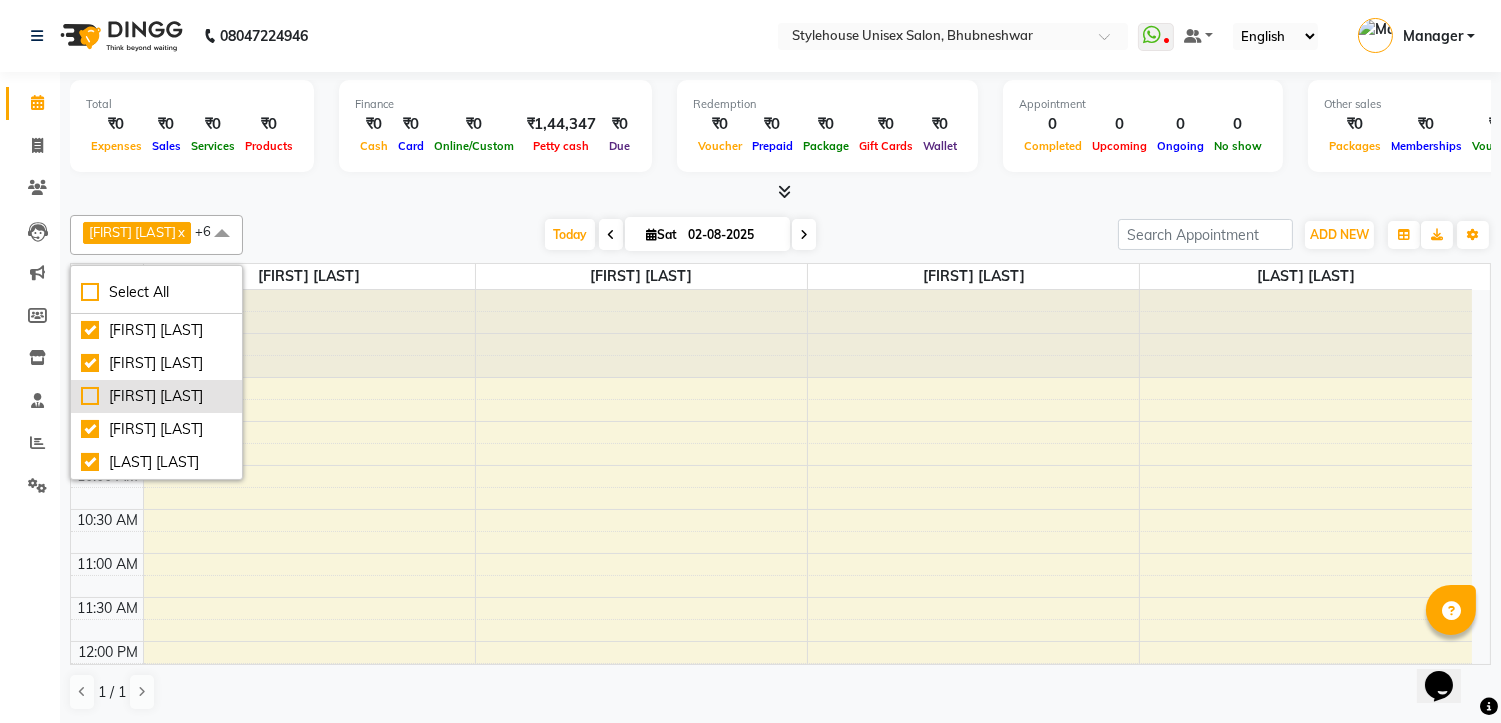 click on "[FIRST] [LAST]" at bounding box center [156, 396] 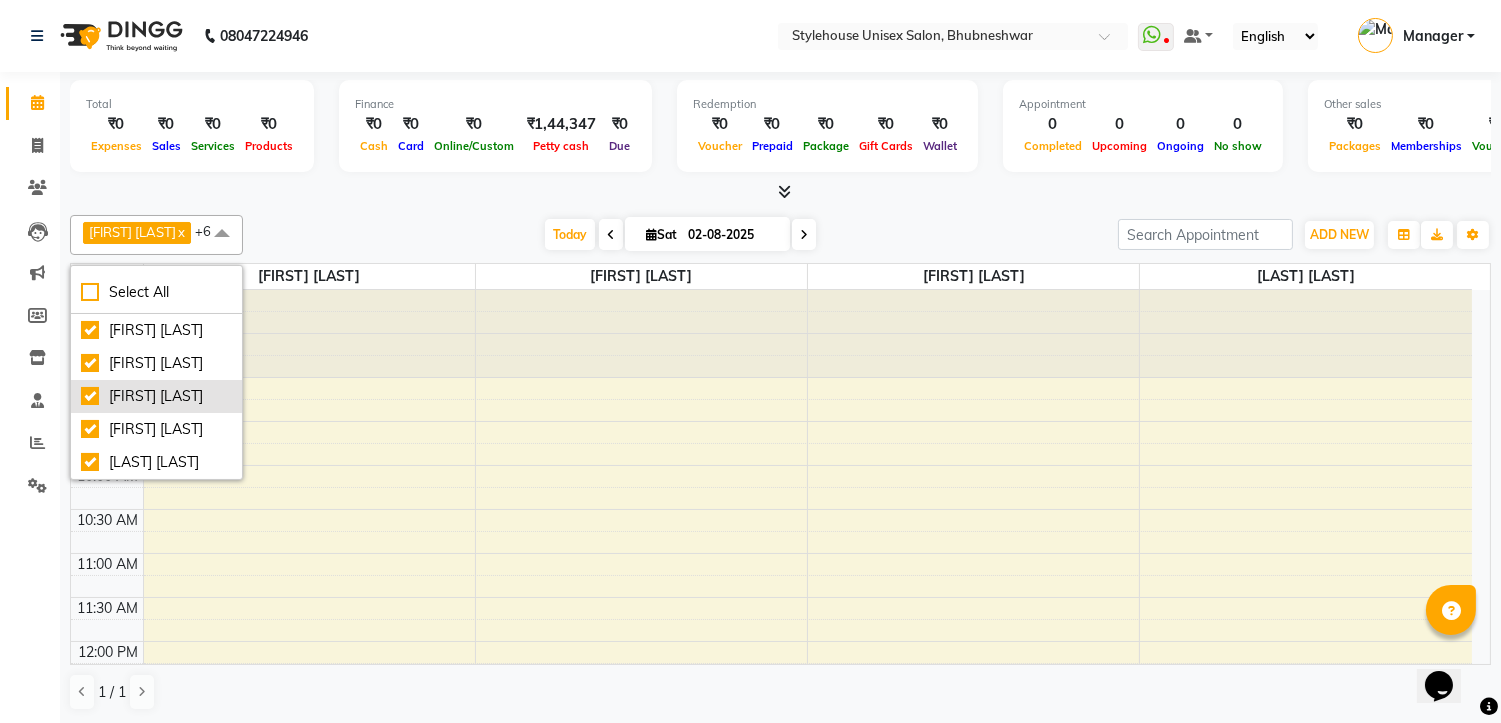 checkbox on "true" 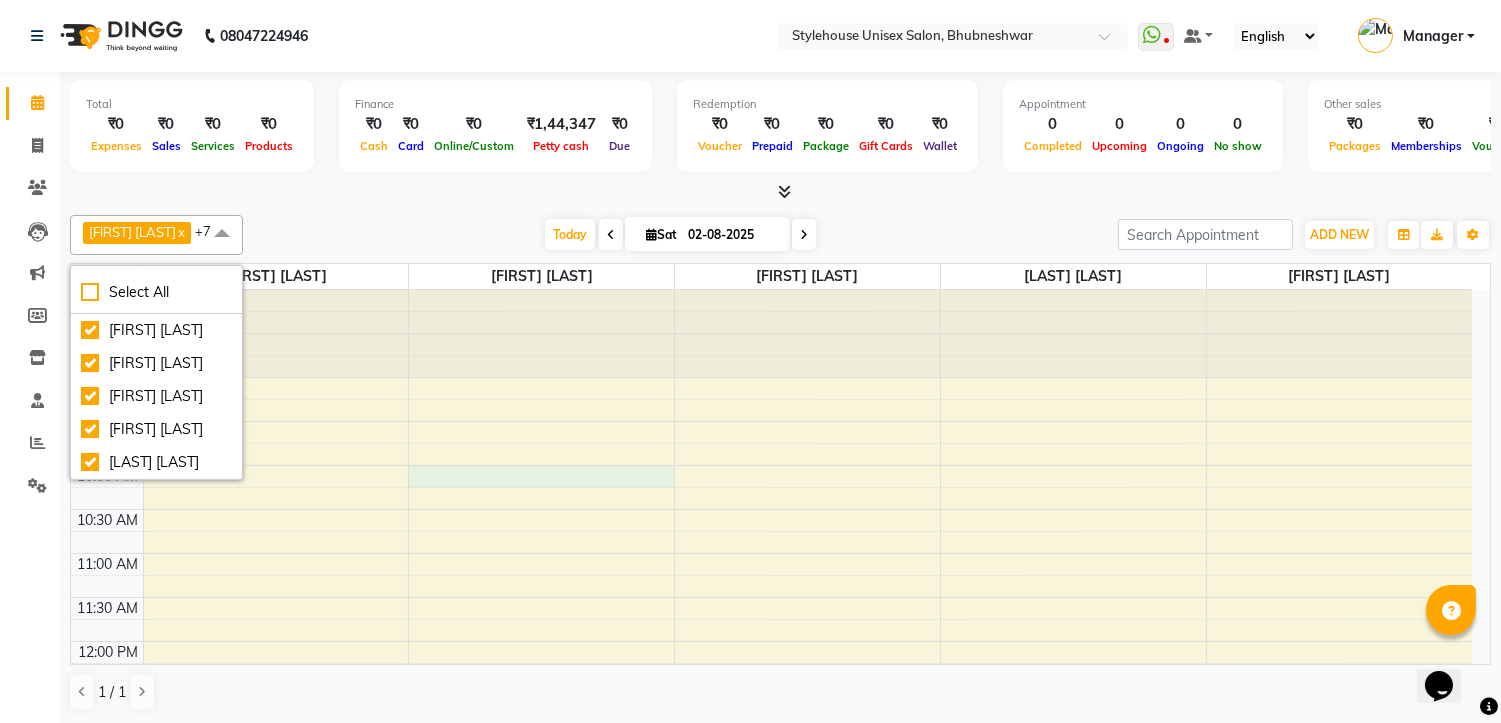 click on "8:00 AM 8:30 AM 9:00 AM 9:30 AM 10:00 AM 10:30 AM 11:00 AM 11:30 AM 12:00 PM 12:30 PM 1:00 PM 1:30 PM 2:00 PM 2:30 PM 3:00 PM 3:30 PM 4:00 PM 4:30 PM 5:00 PM 5:30 PM 6:00 PM 6:30 PM 7:00 PM 7:30 PM 8:00 PM 8:30 PM" at bounding box center (771, 861) 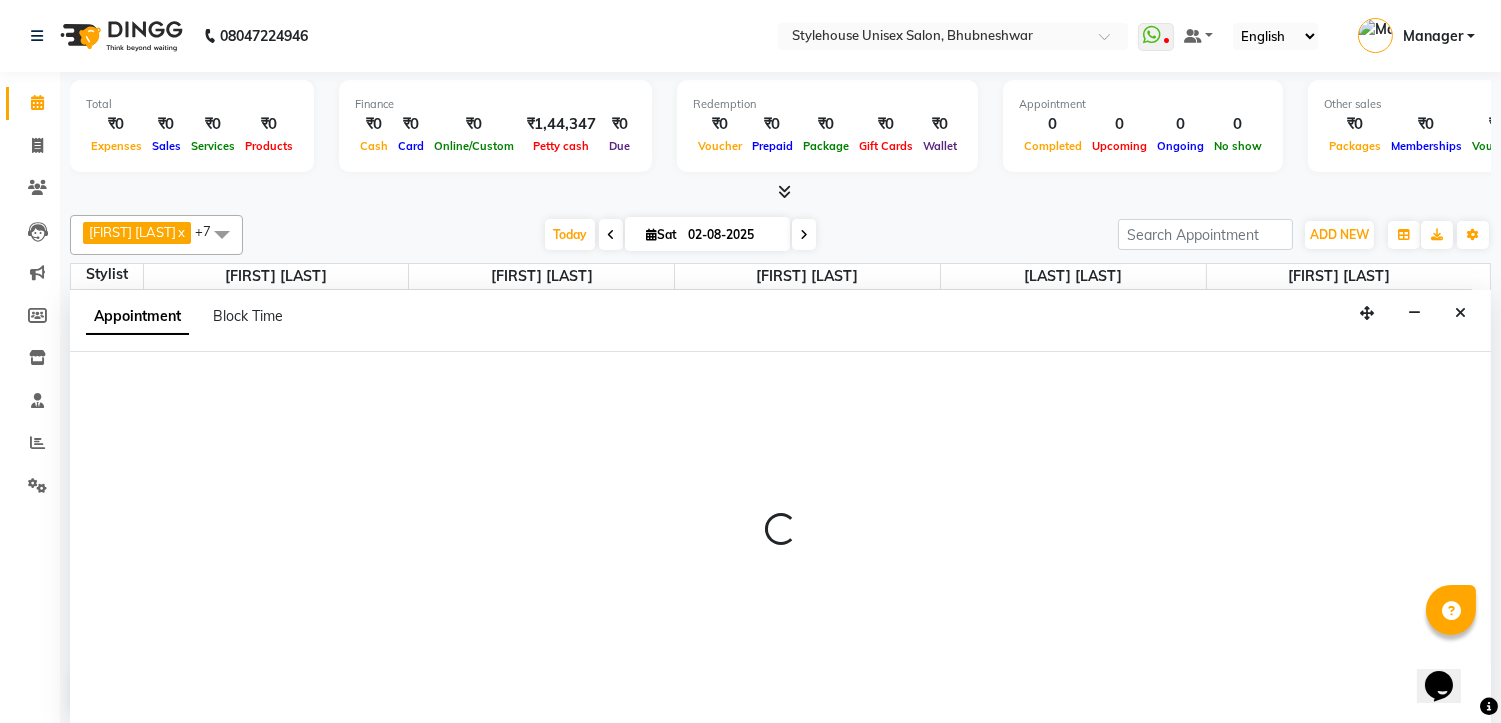 scroll, scrollTop: 1, scrollLeft: 0, axis: vertical 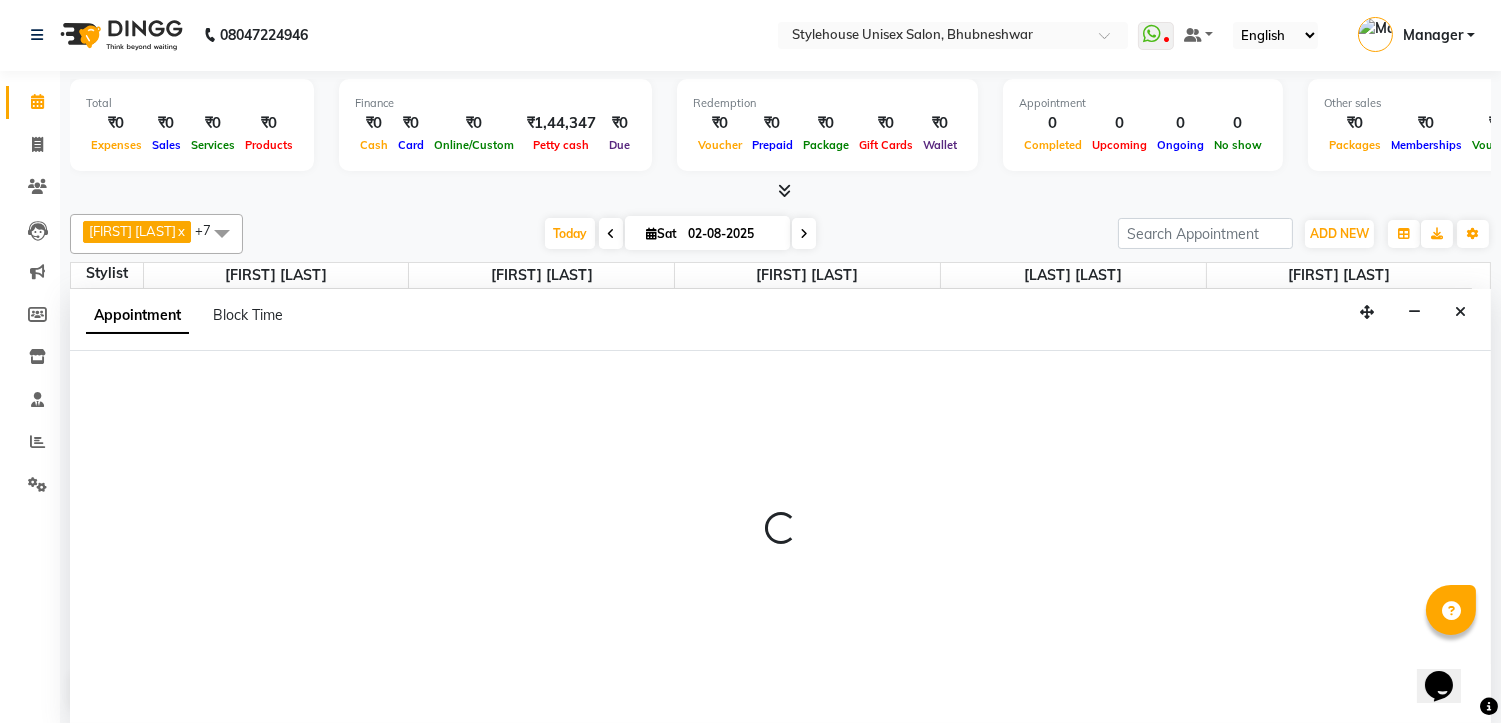 select on "69917" 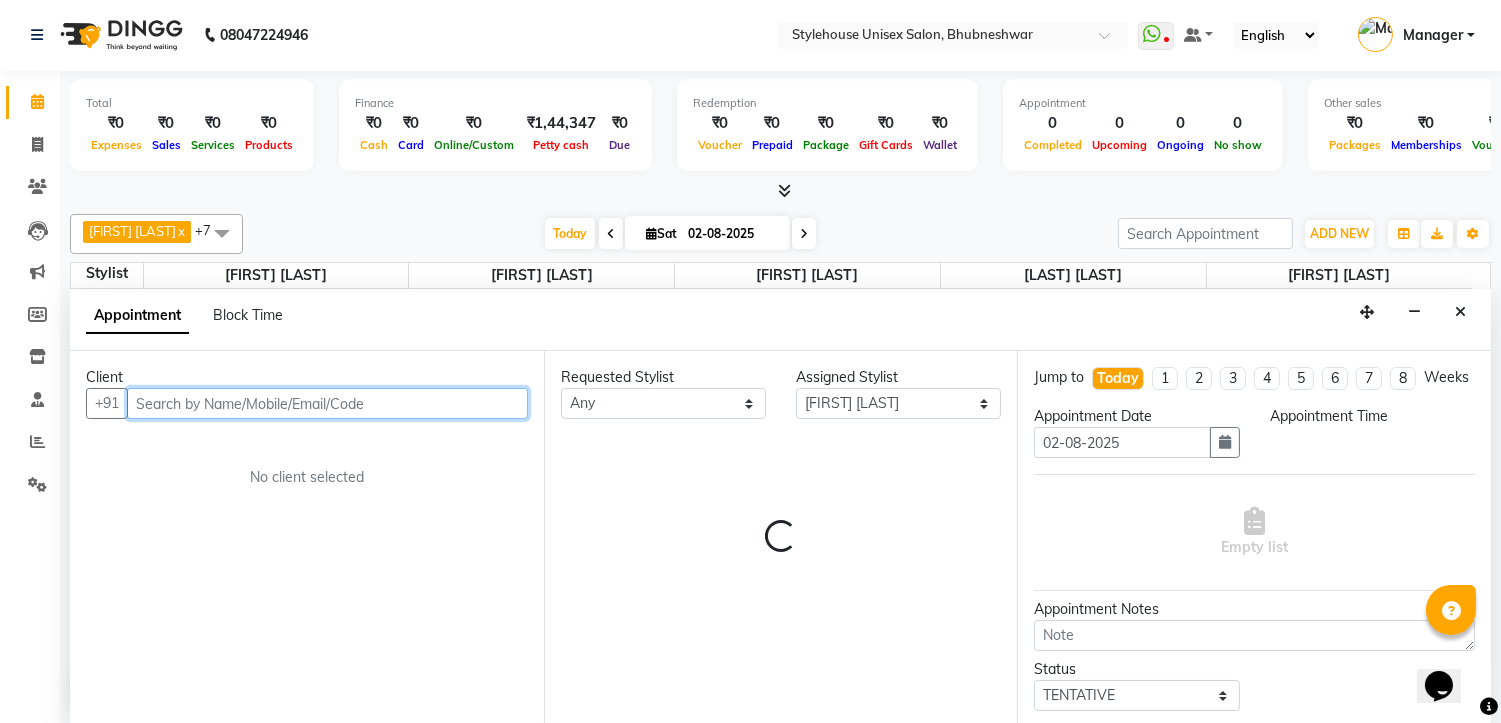 select on "600" 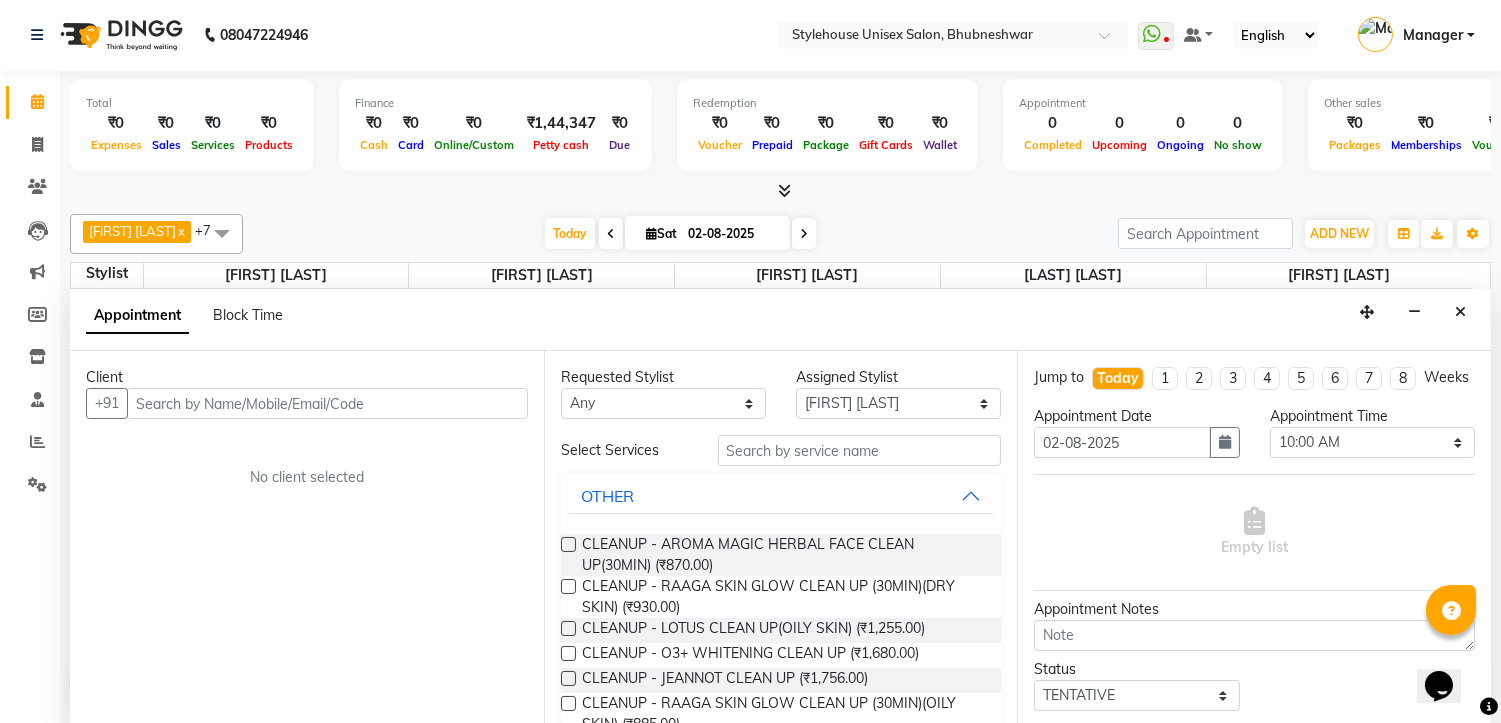 click on "1" at bounding box center [1165, 378] 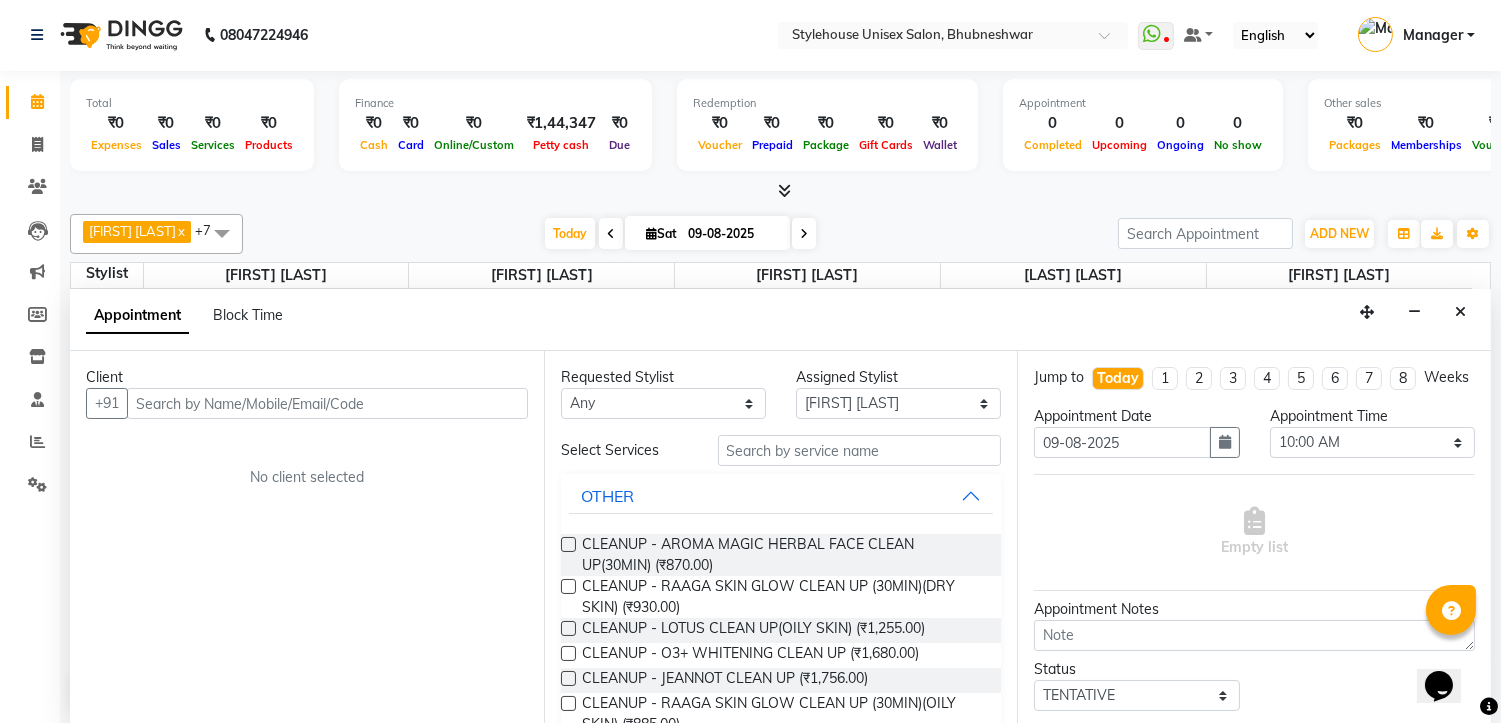 select on "600" 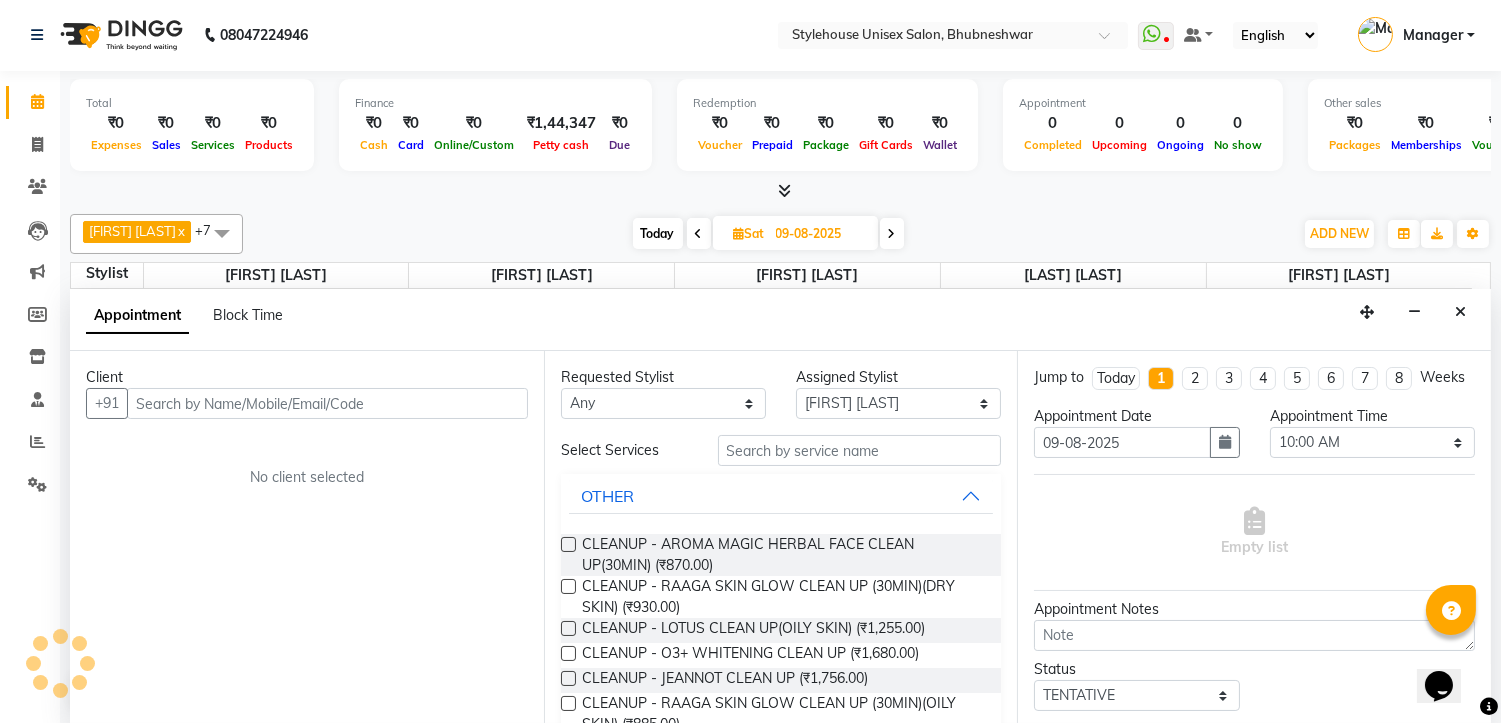 scroll, scrollTop: 355, scrollLeft: 0, axis: vertical 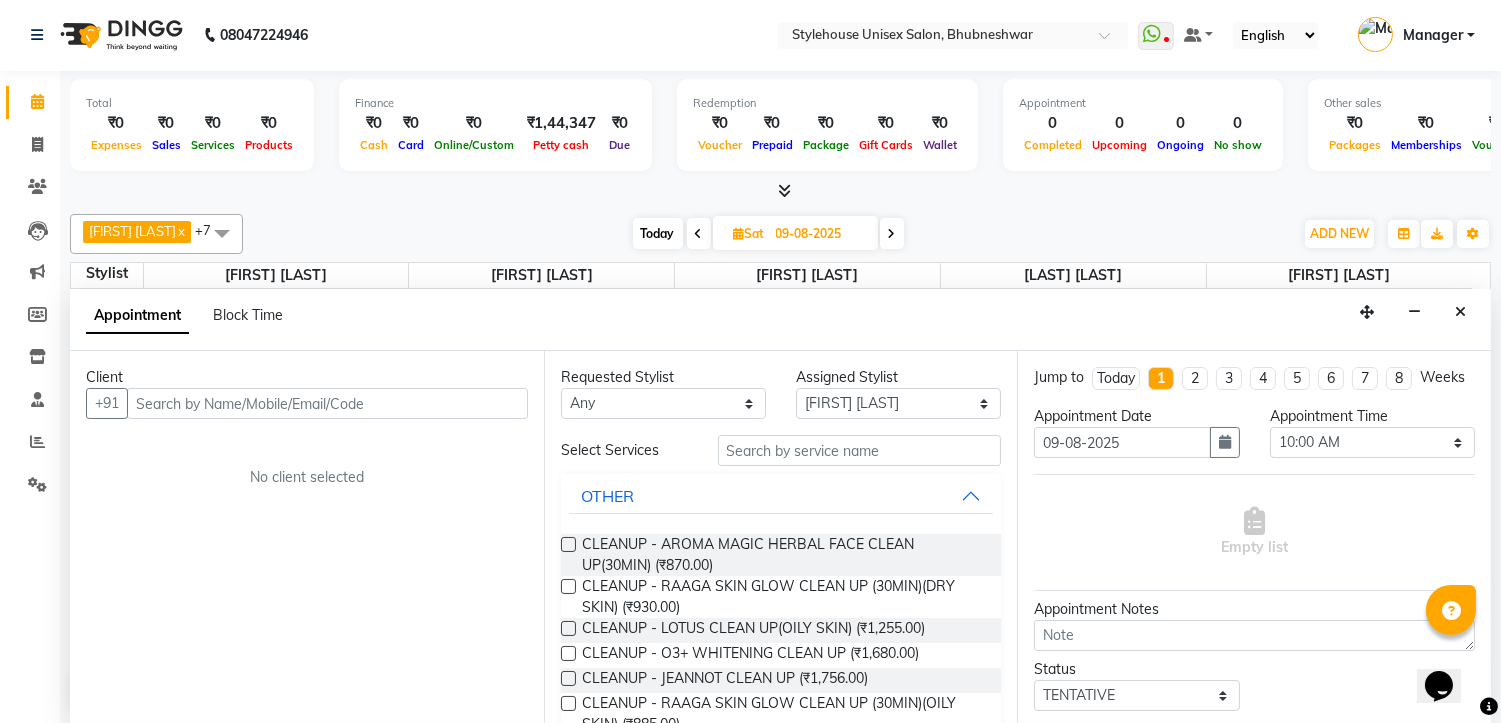 click on "2" at bounding box center [1195, 378] 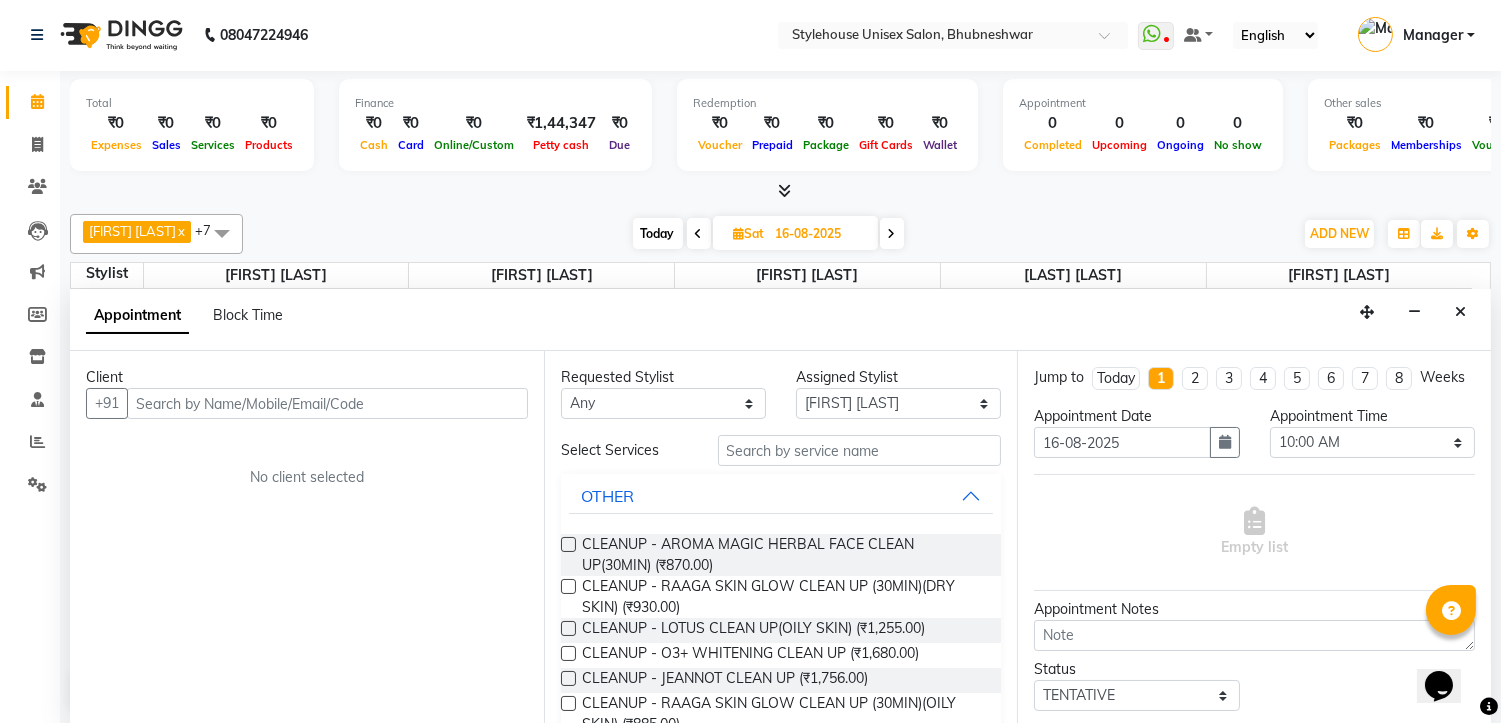 scroll, scrollTop: 0, scrollLeft: 0, axis: both 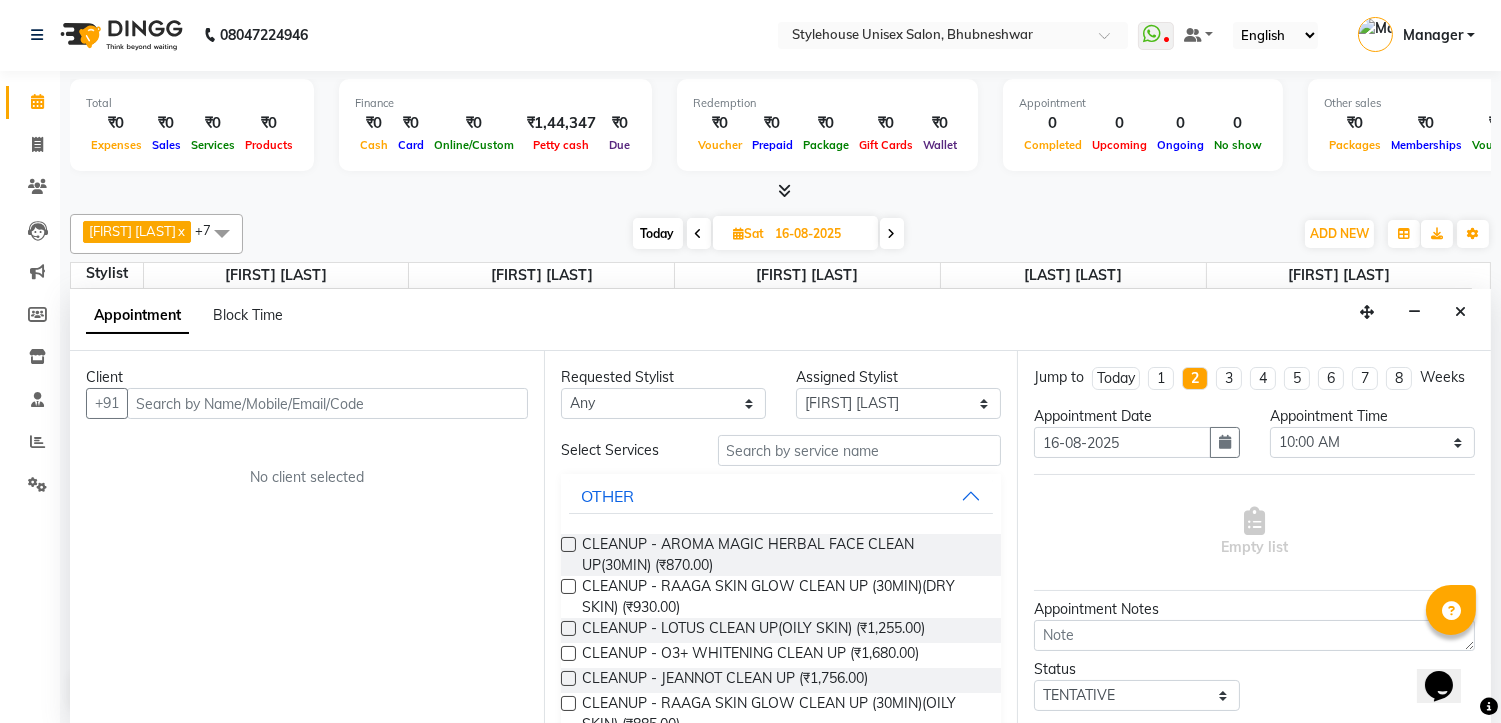 click on "3" at bounding box center [1229, 378] 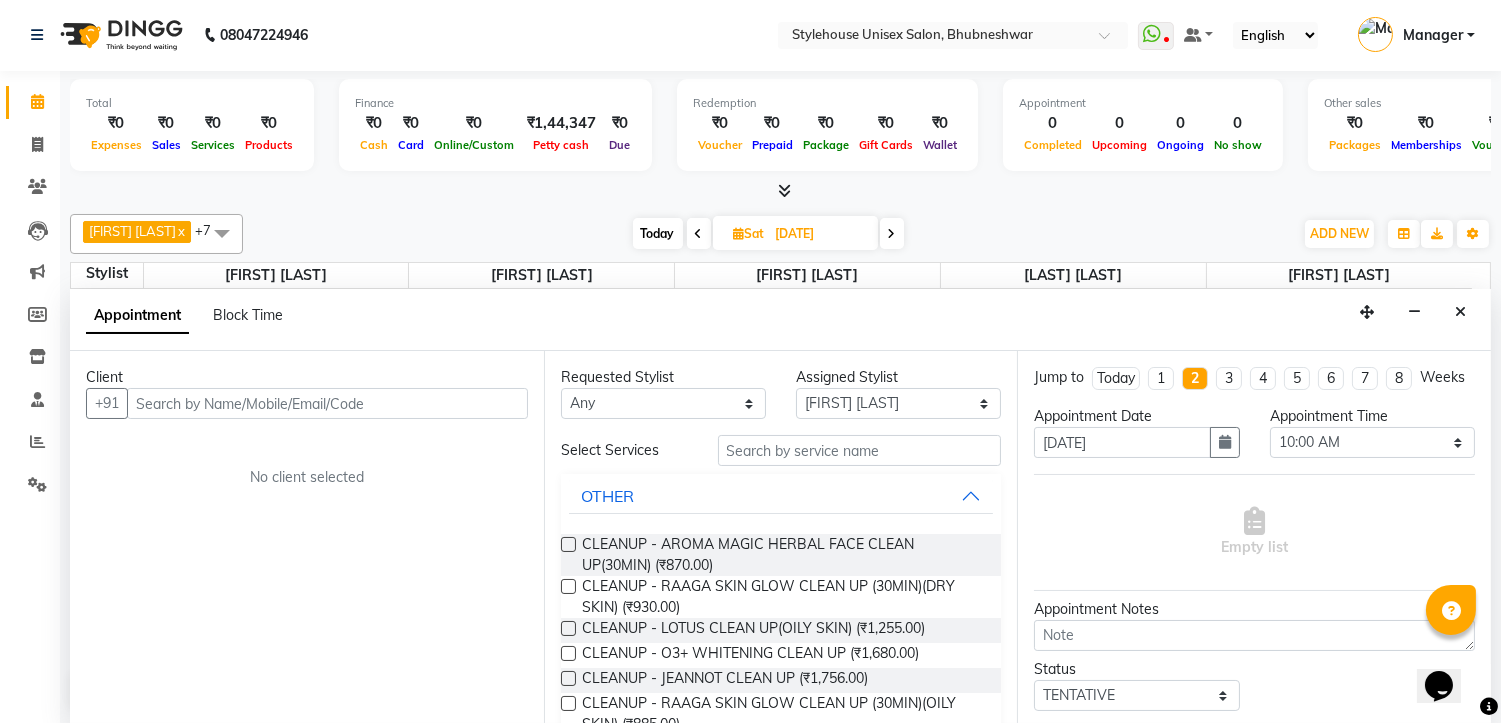 select on "600" 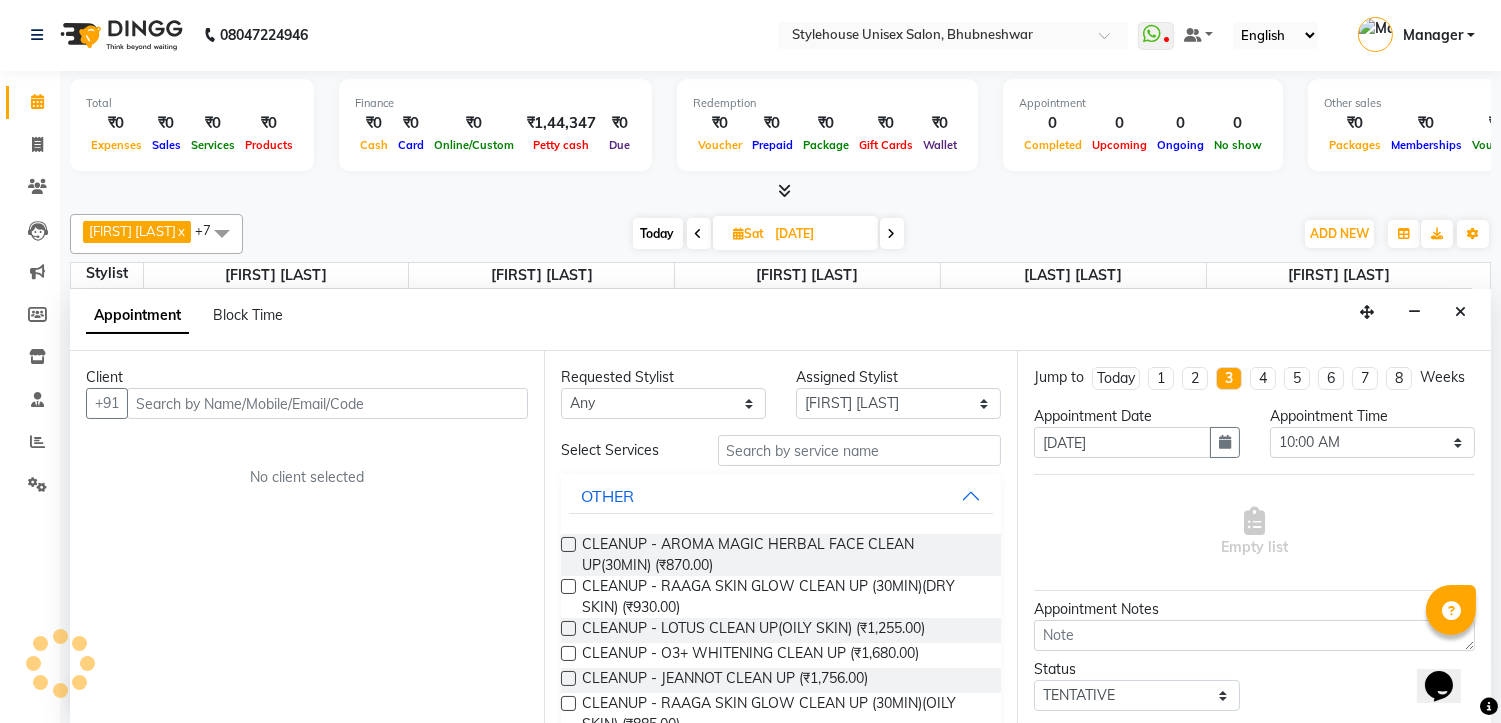 scroll, scrollTop: 355, scrollLeft: 0, axis: vertical 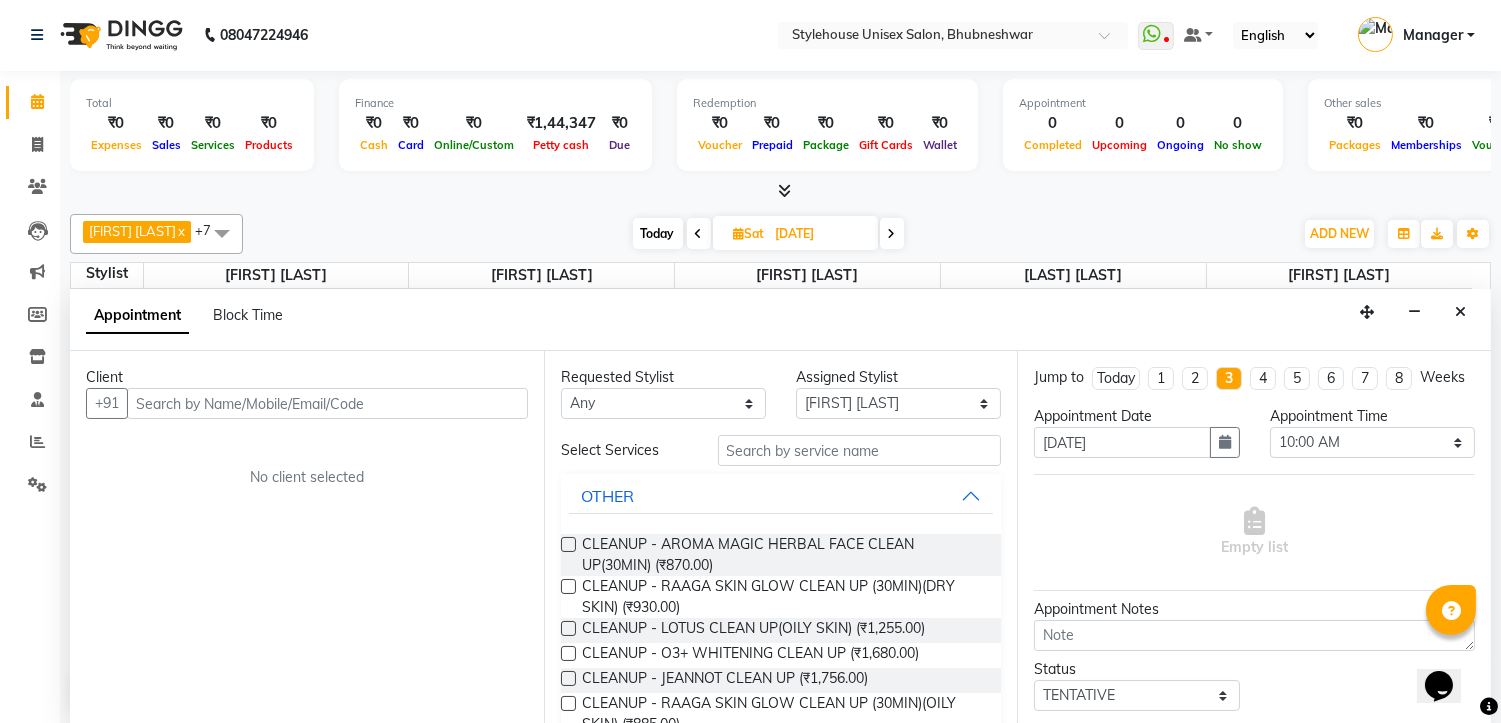 click on "Client +91  No client selected" at bounding box center [307, 537] 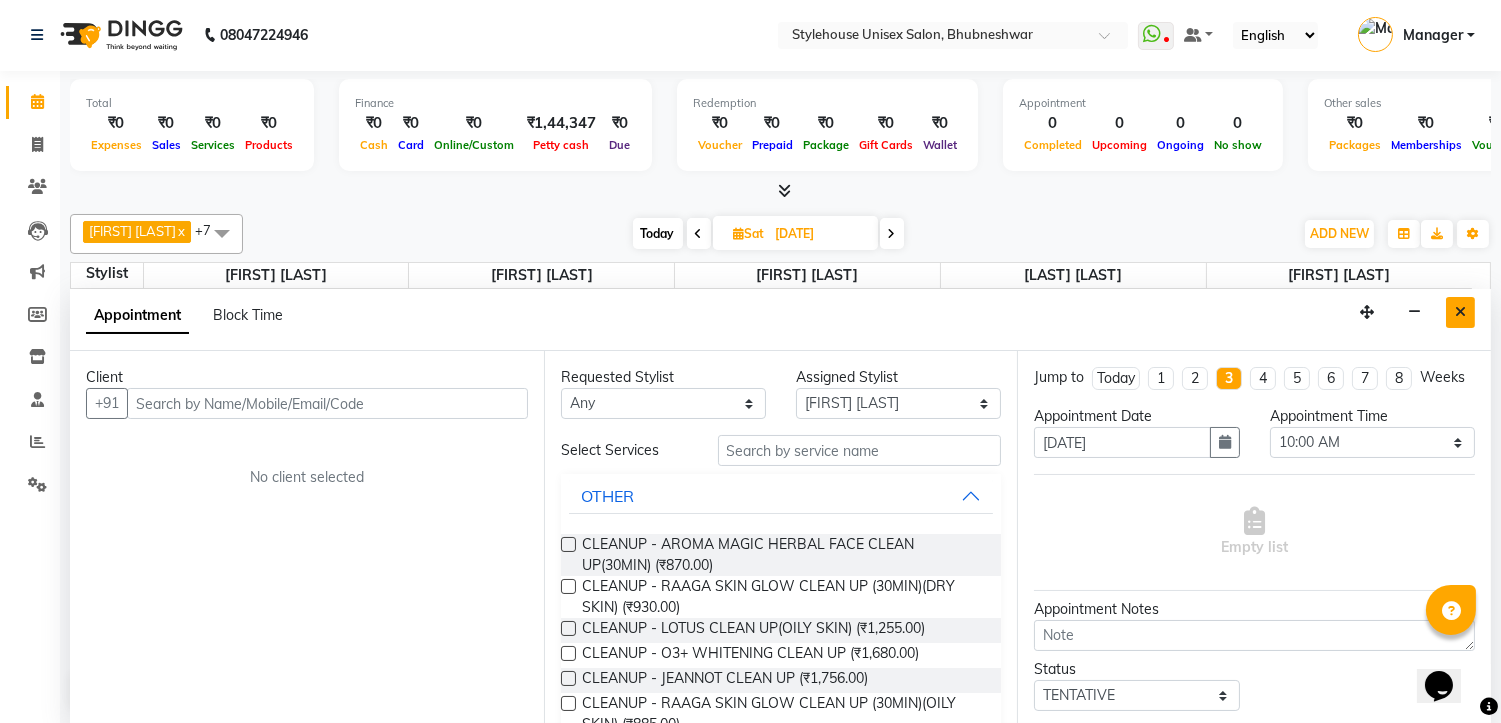 click at bounding box center [1460, 312] 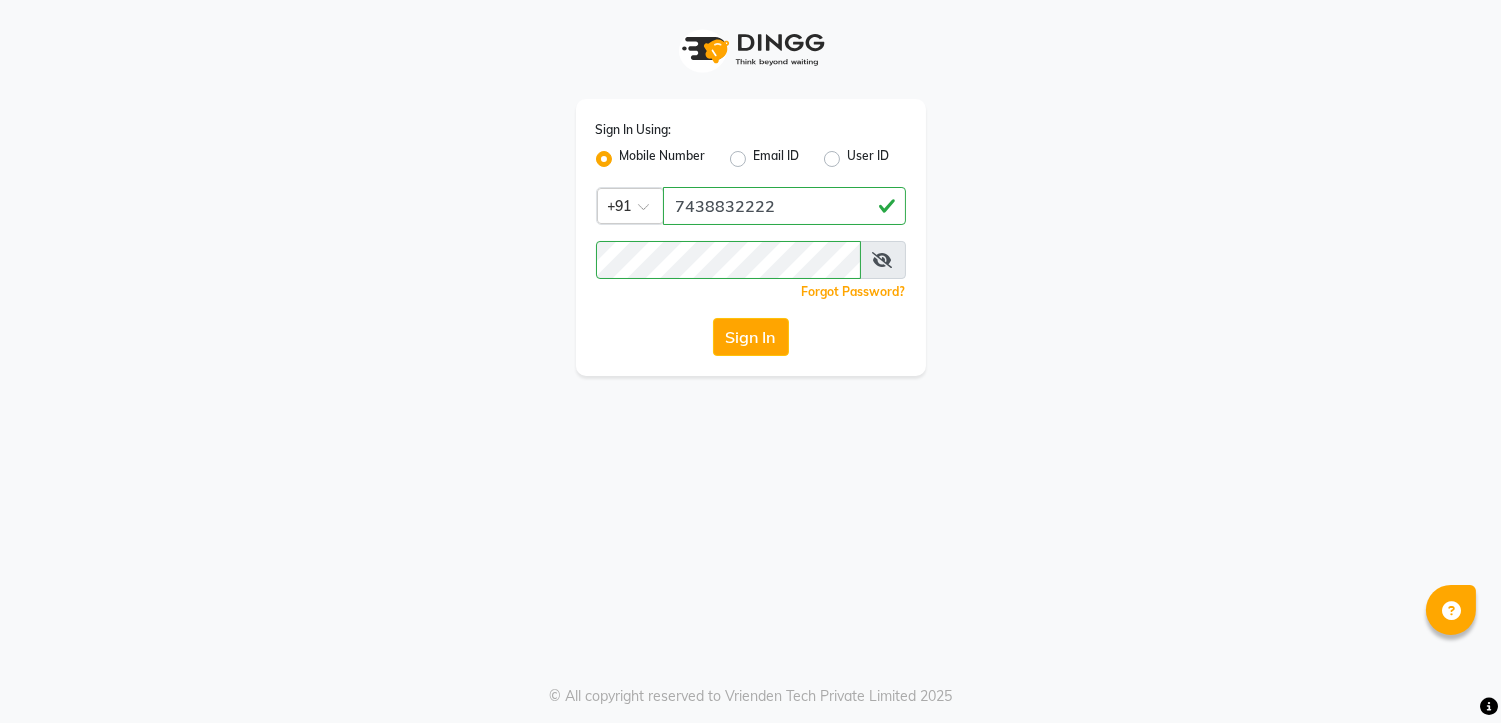 scroll, scrollTop: 0, scrollLeft: 0, axis: both 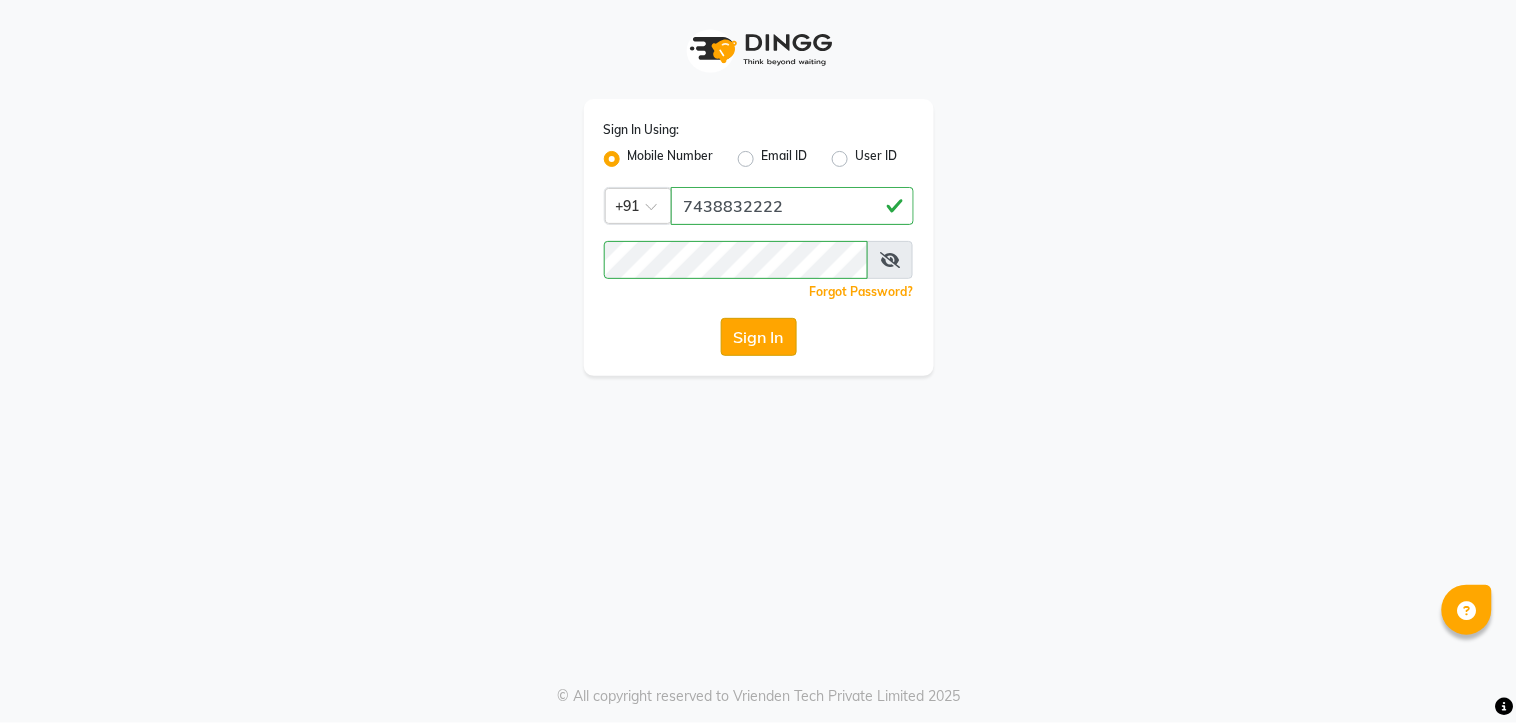 click on "Sign In" 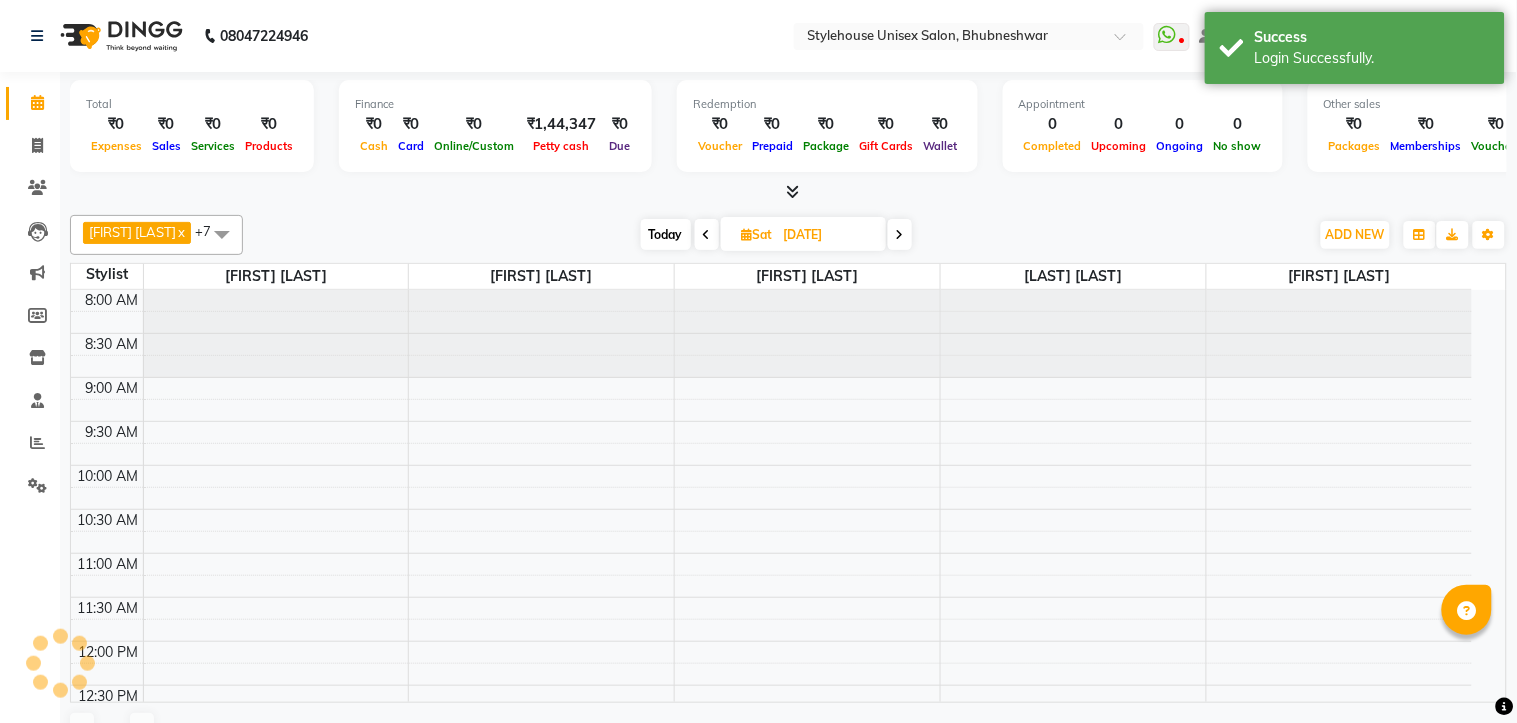 select on "en" 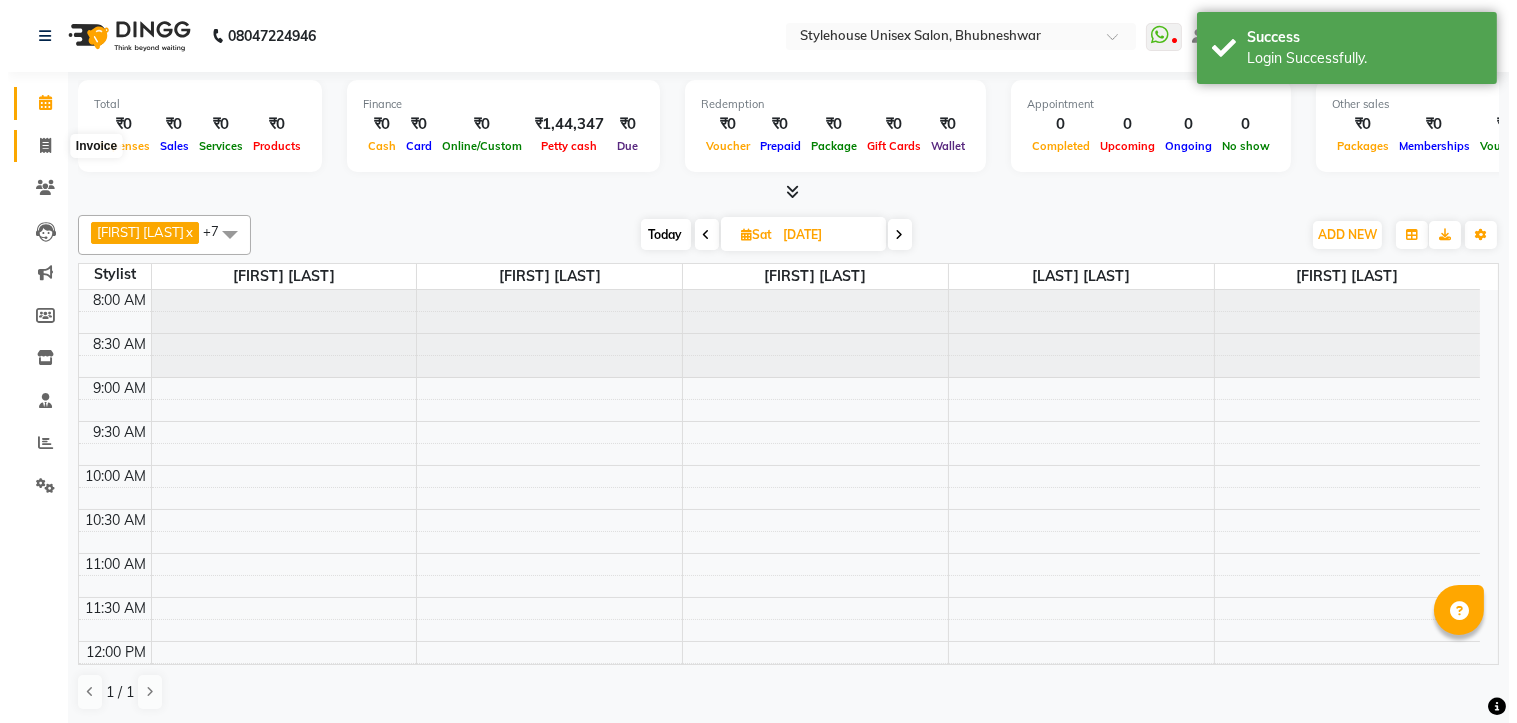 scroll, scrollTop: 355, scrollLeft: 0, axis: vertical 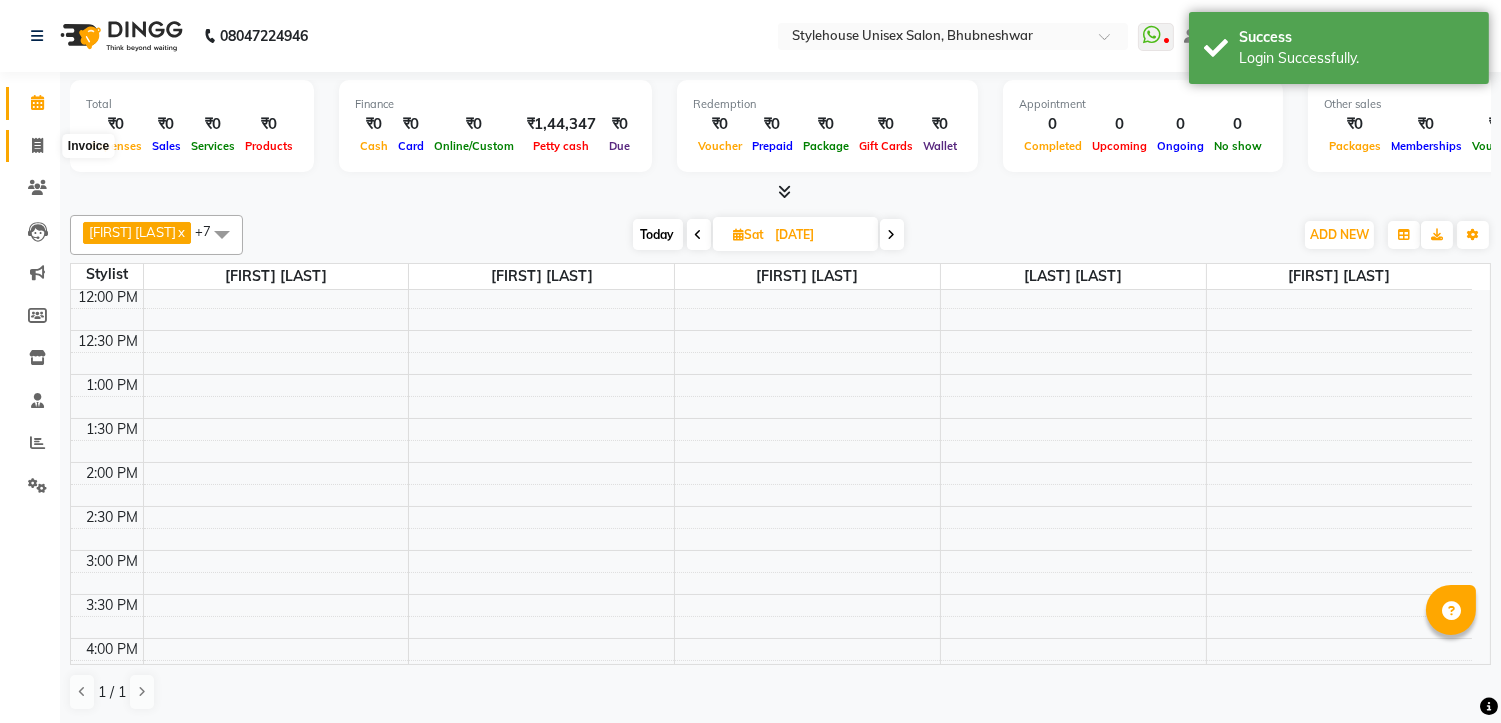 click 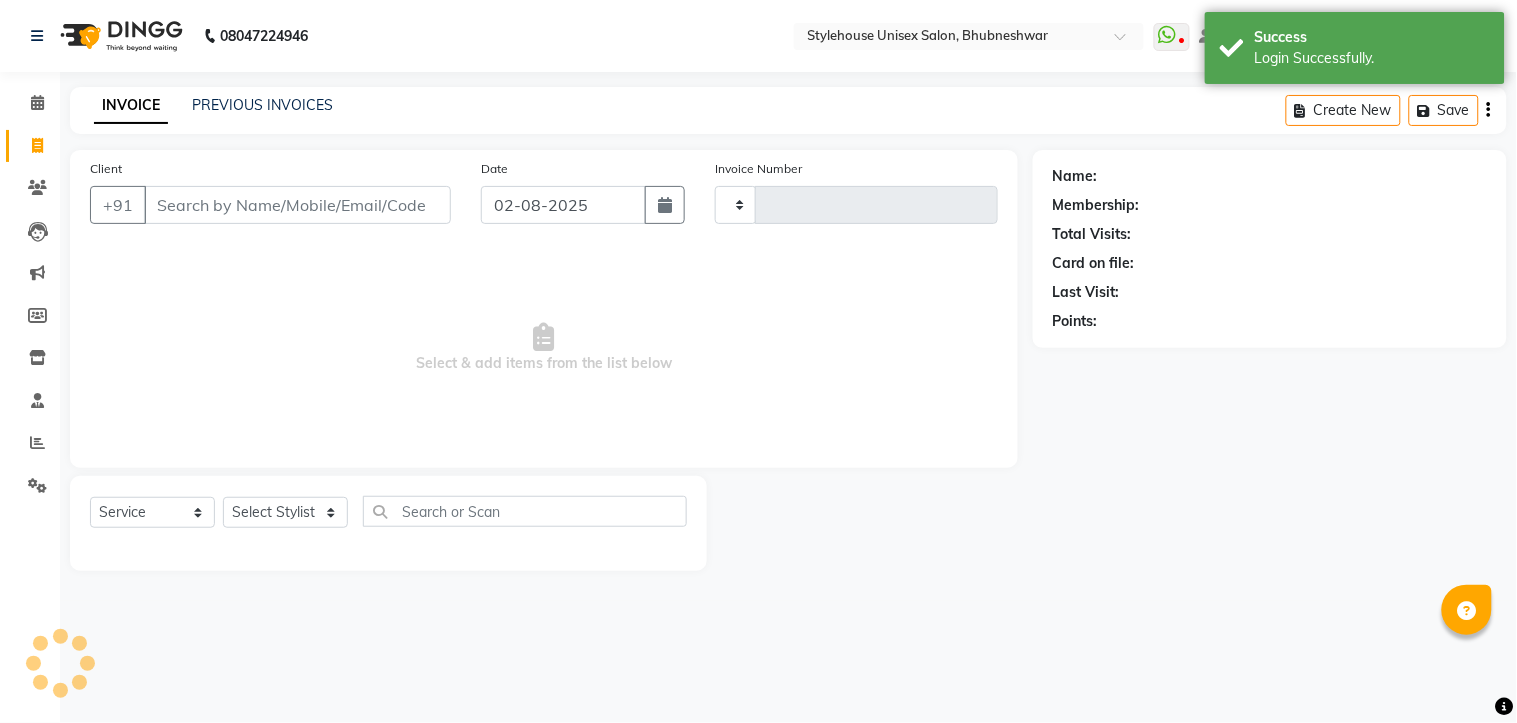 type on "1033" 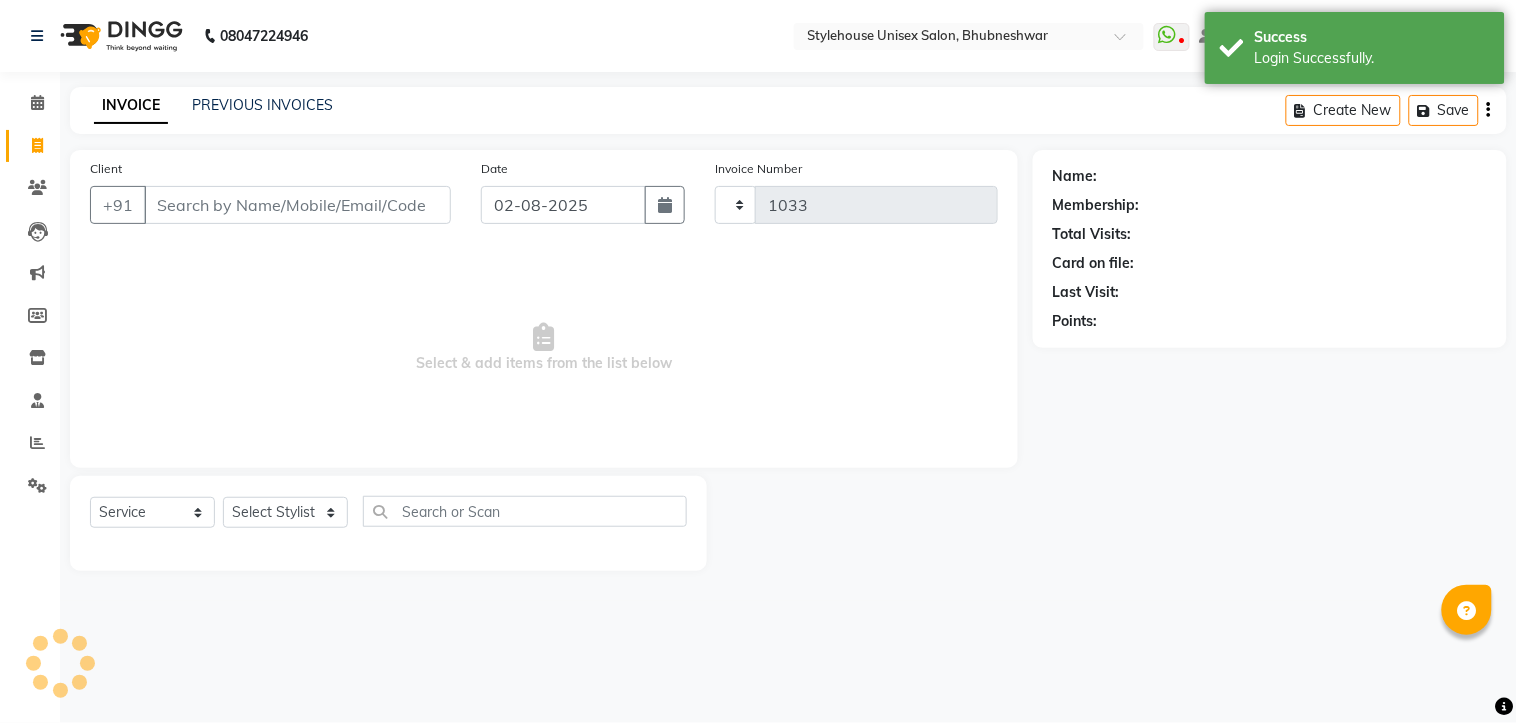 select on "7906" 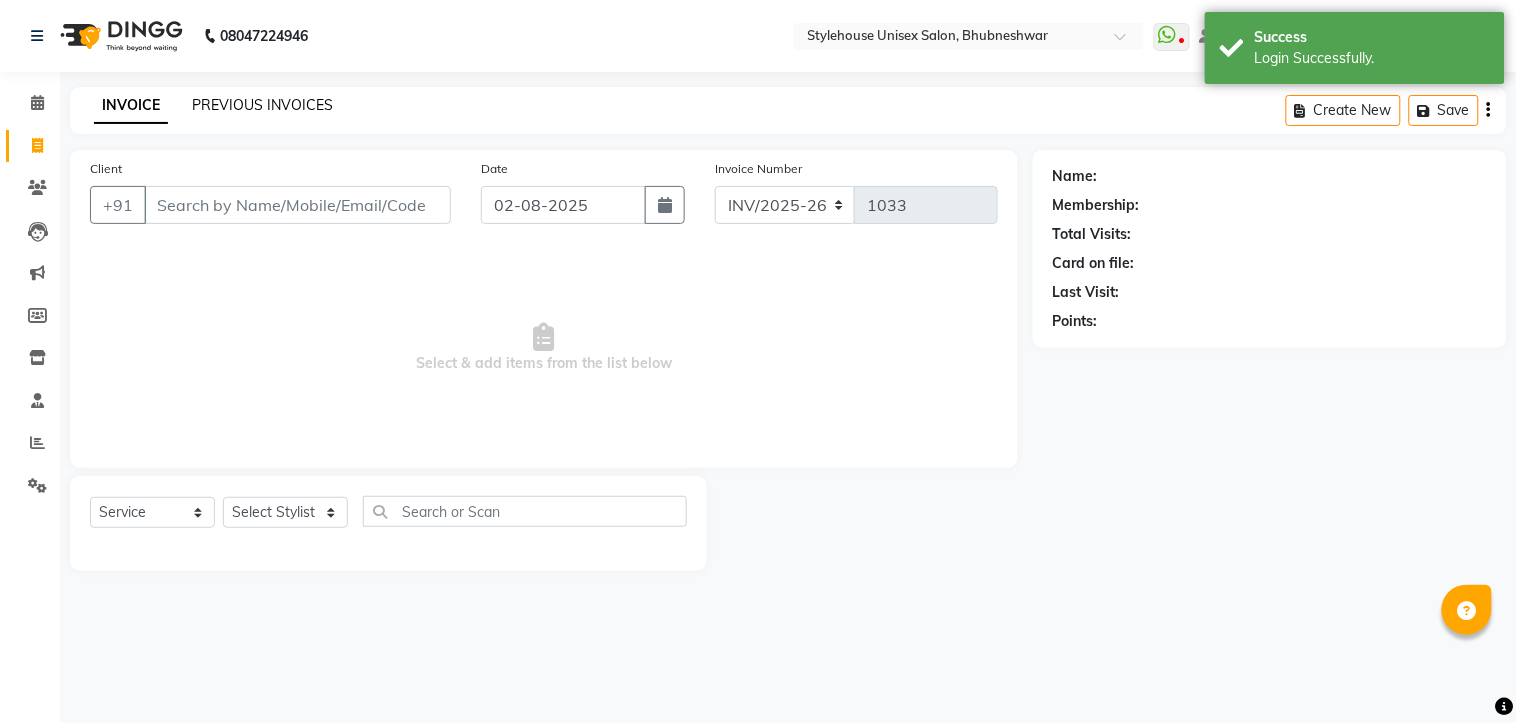 click on "PREVIOUS INVOICES" 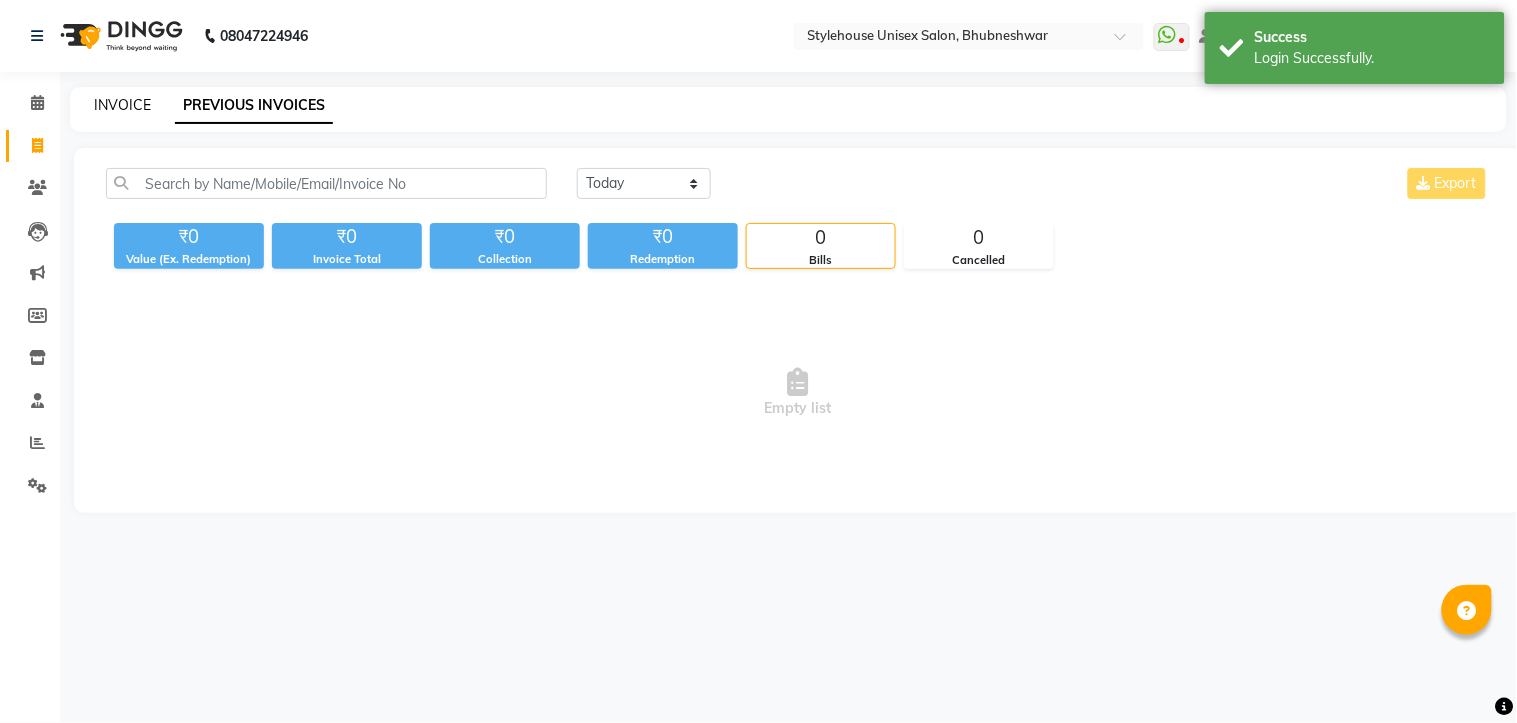 click on "INVOICE" 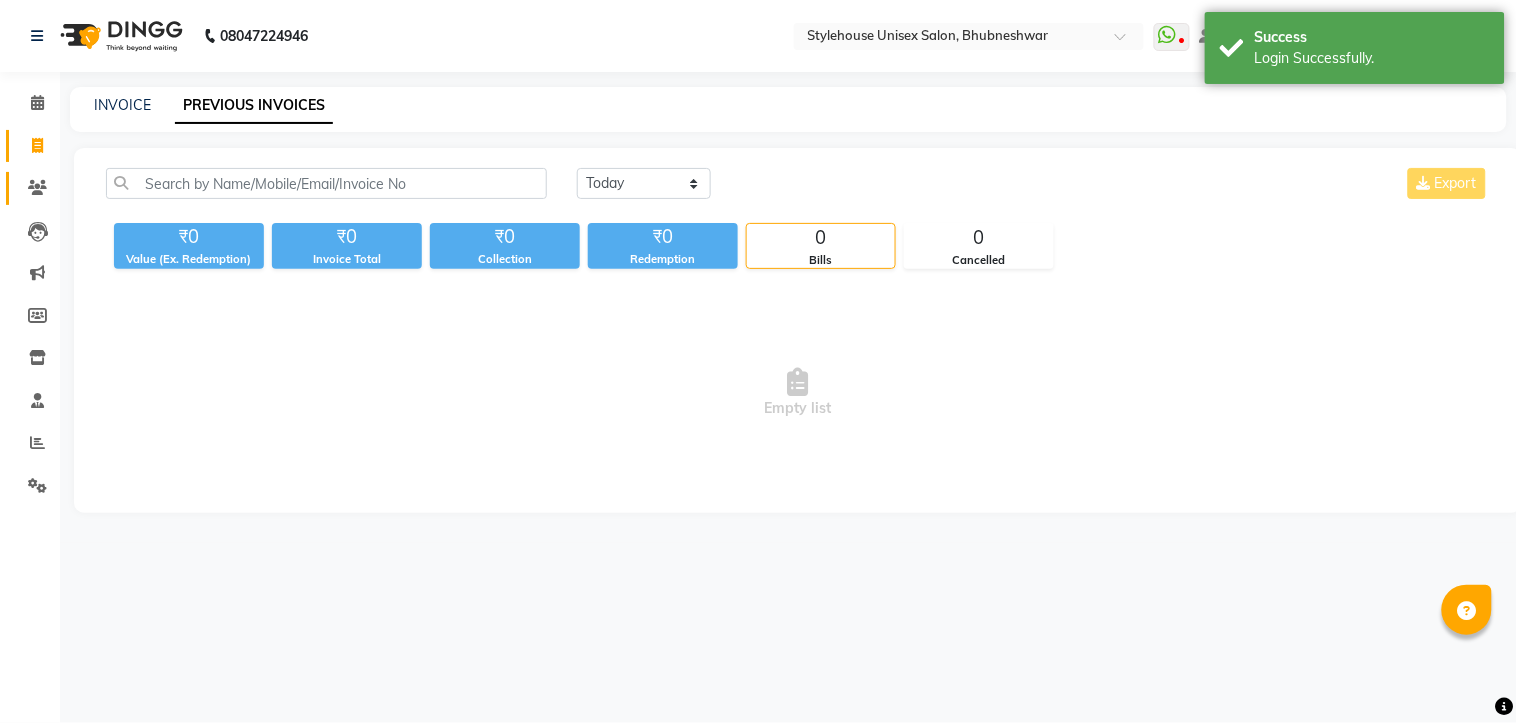 select on "service" 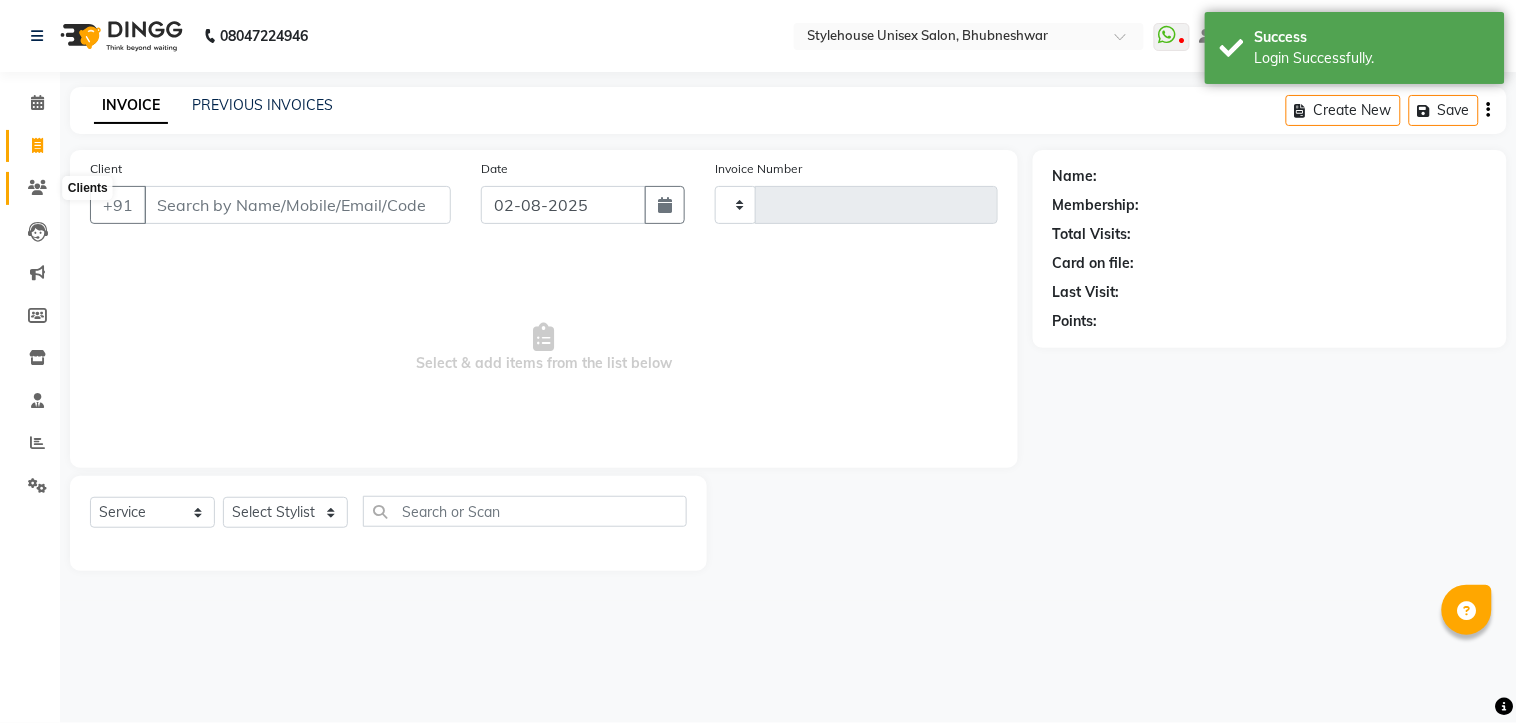 type on "1033" 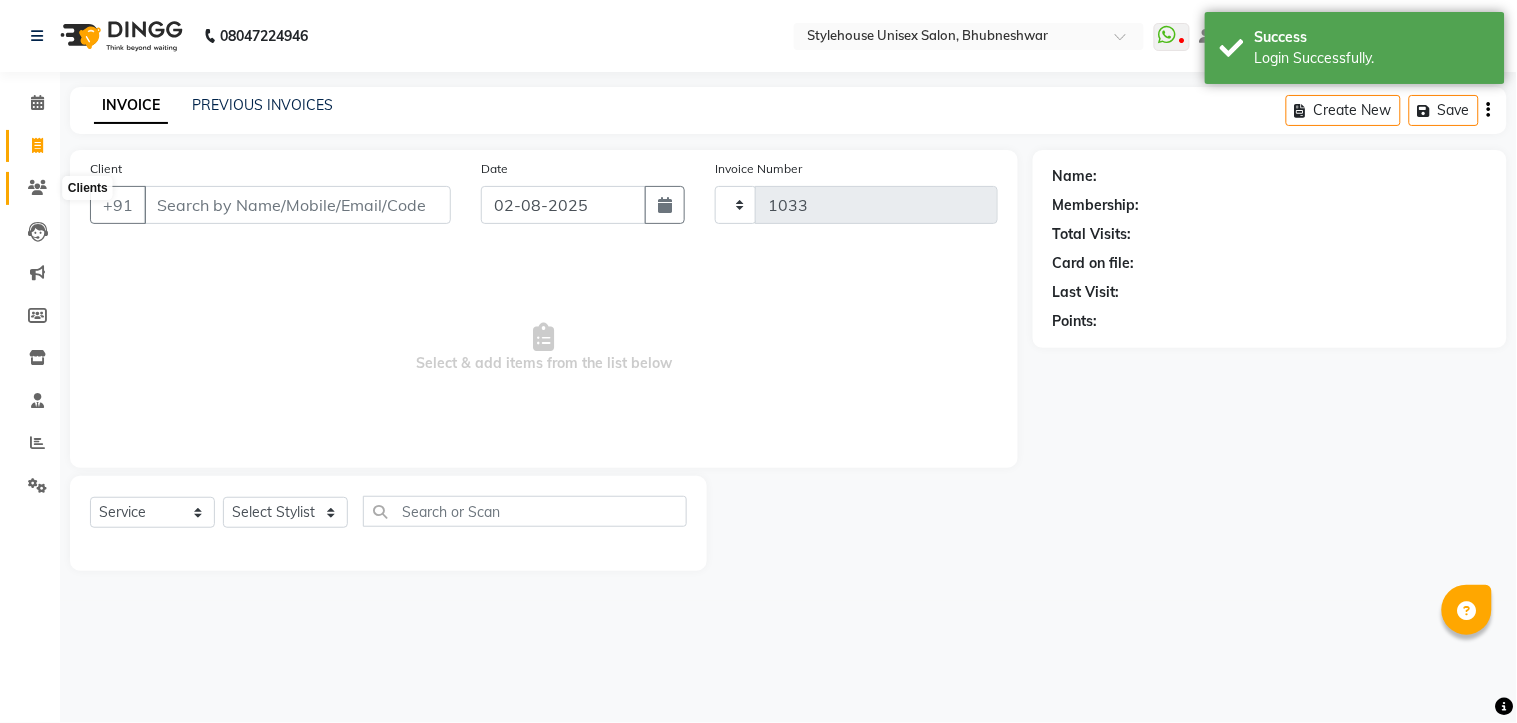select on "7906" 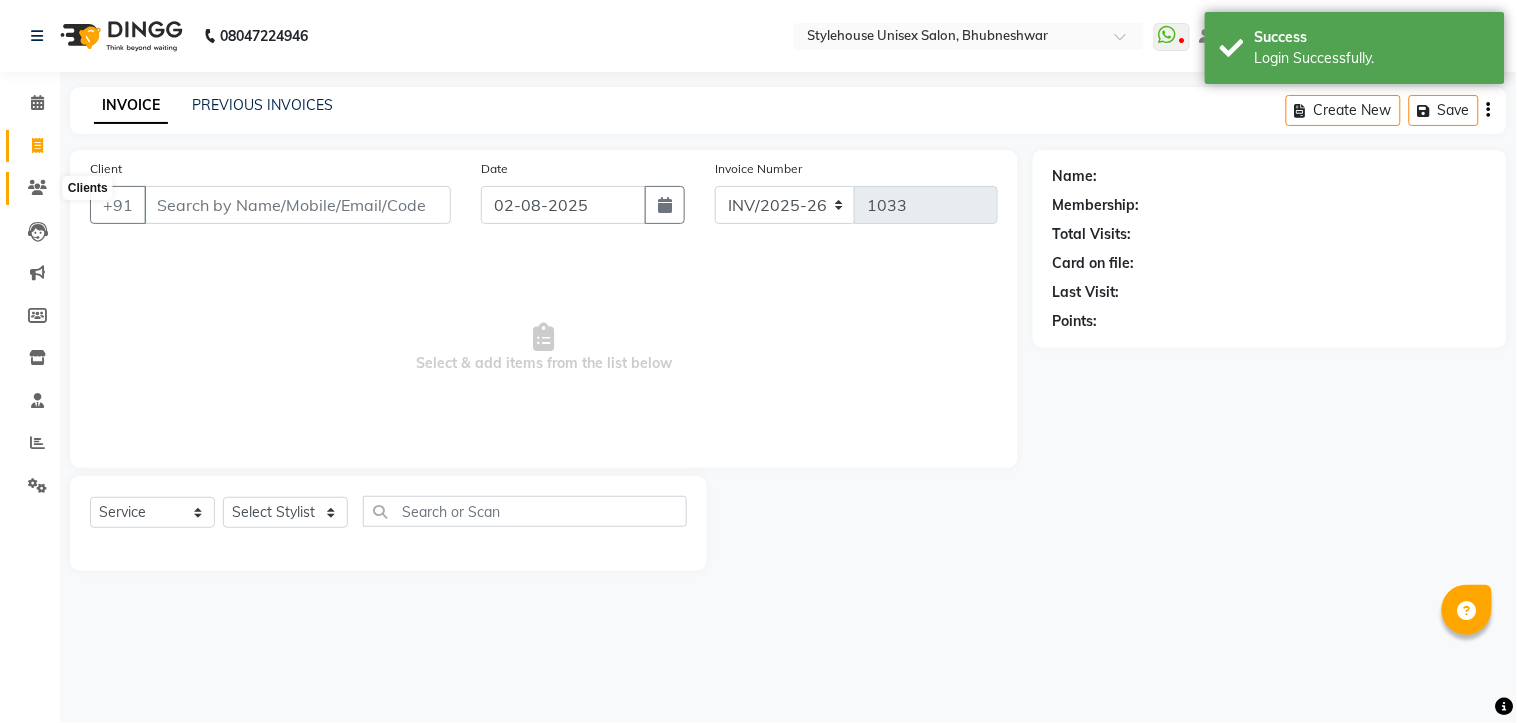 click 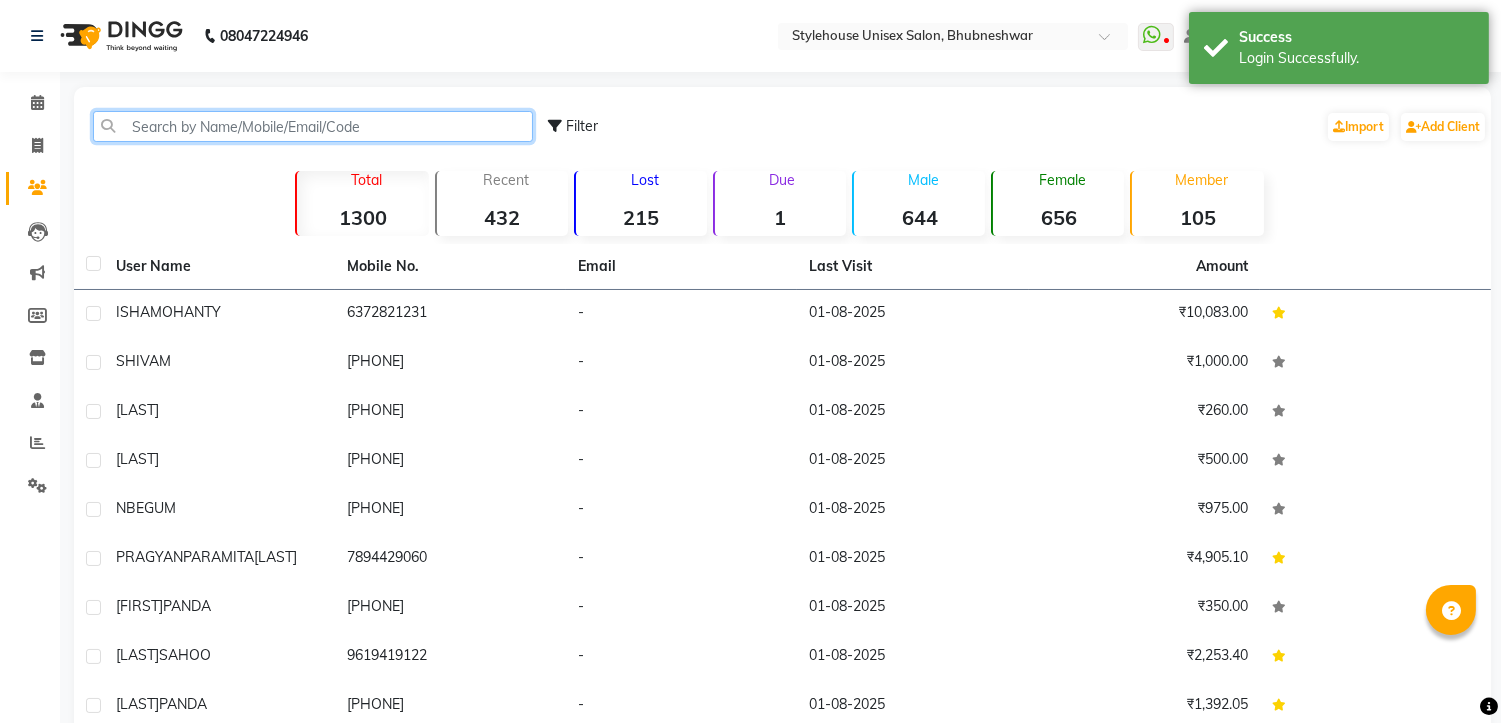 click 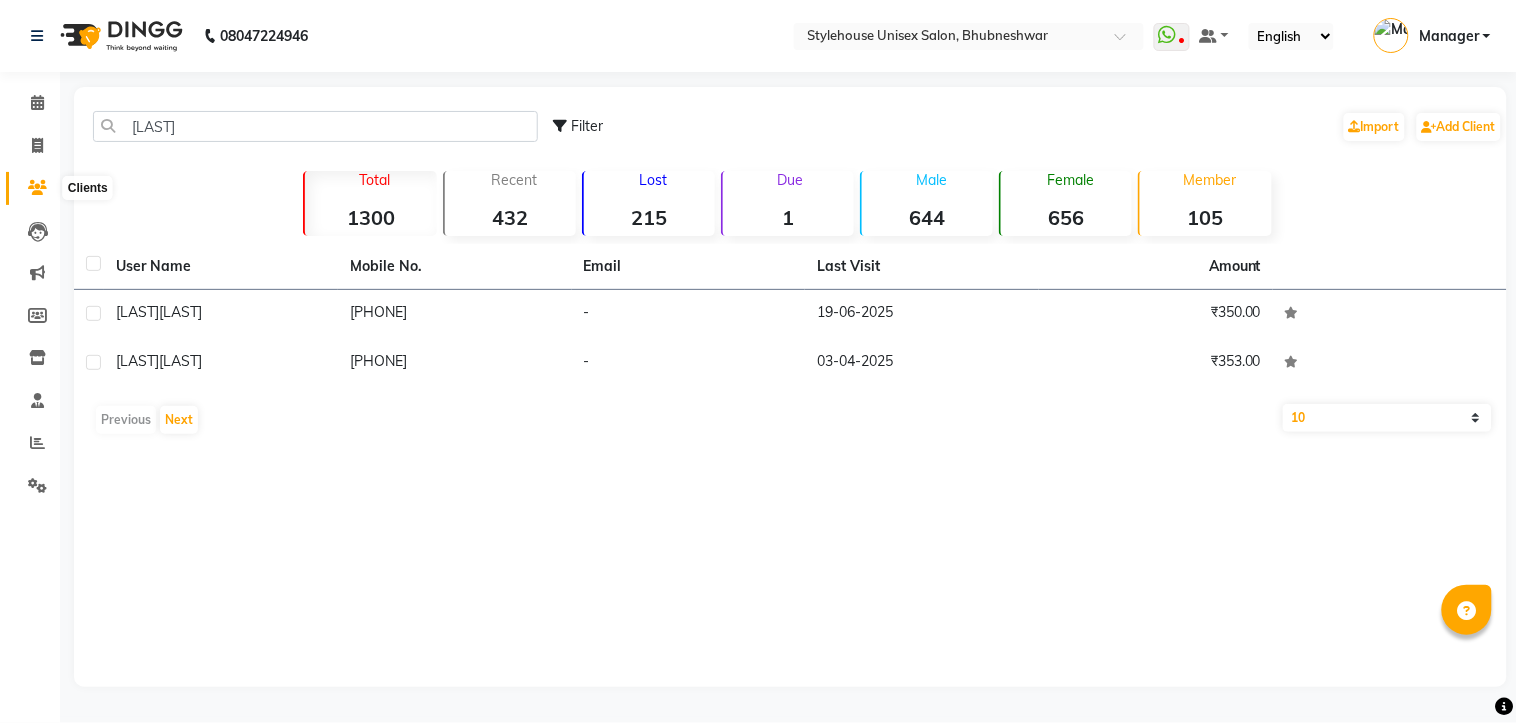 click 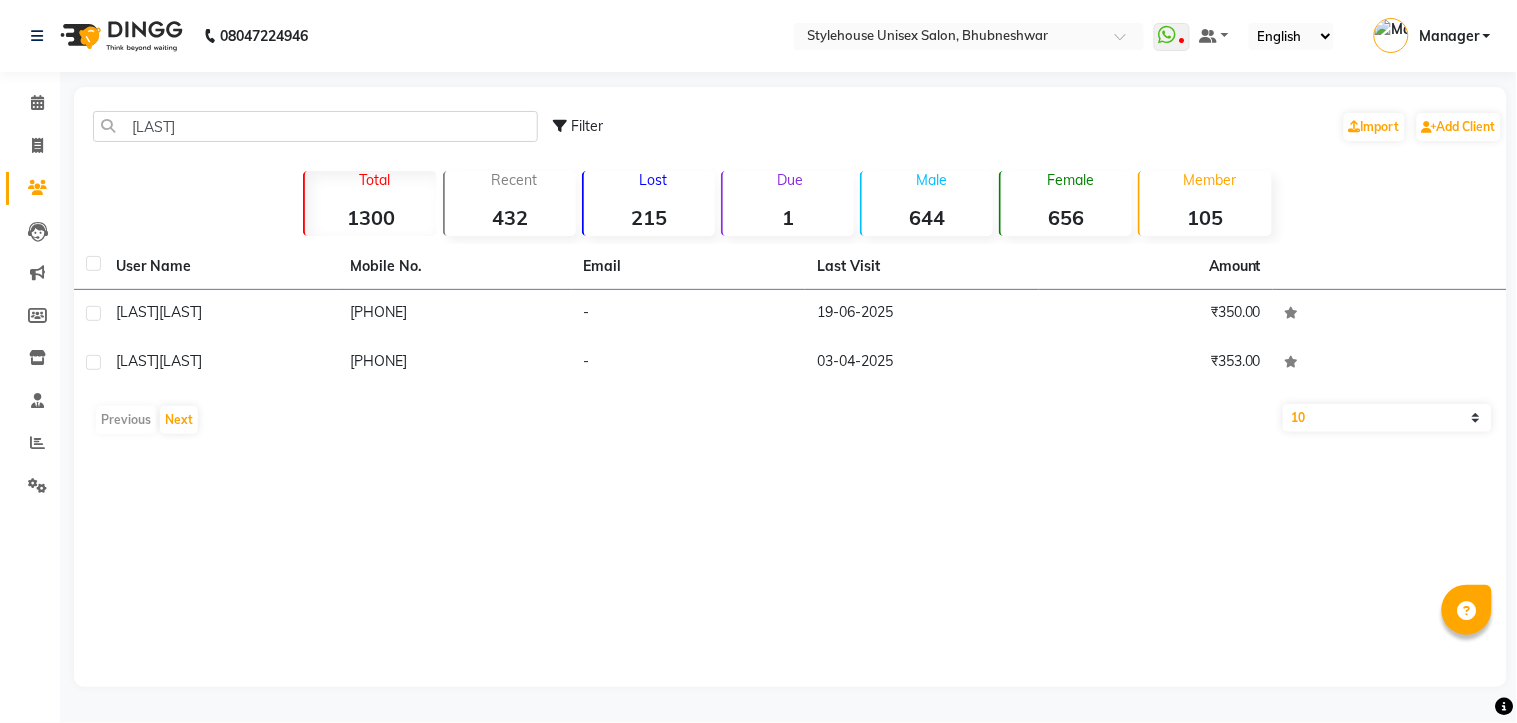 click 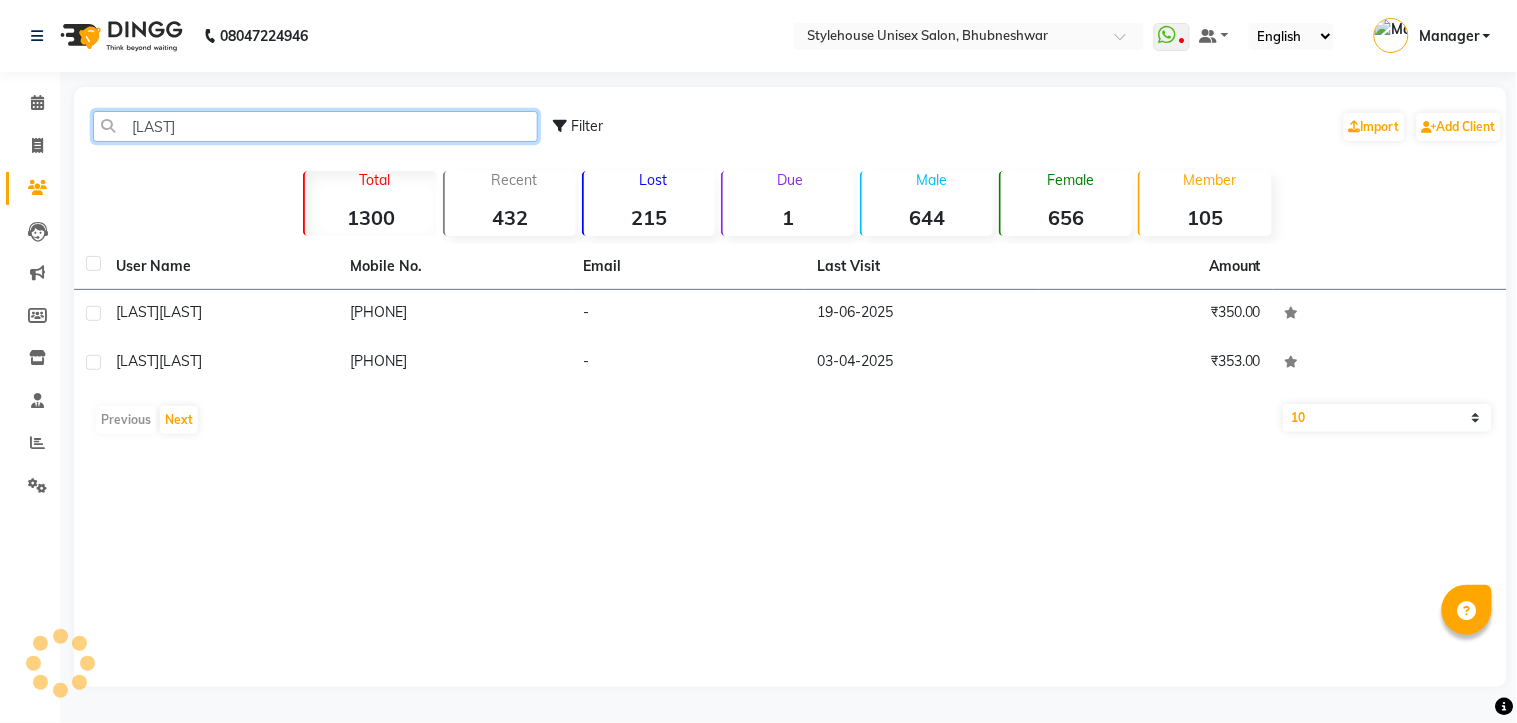 click on "[LAST]" 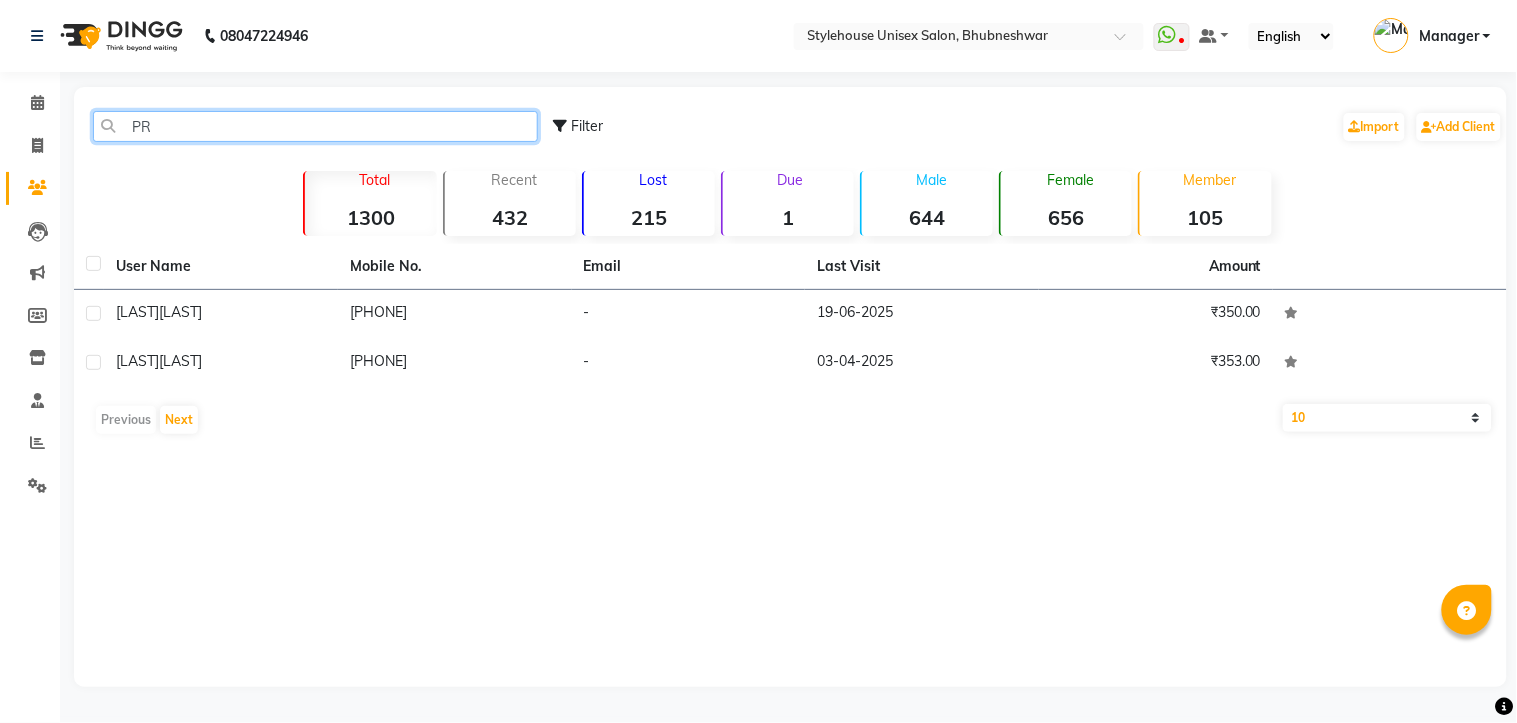 type on "P" 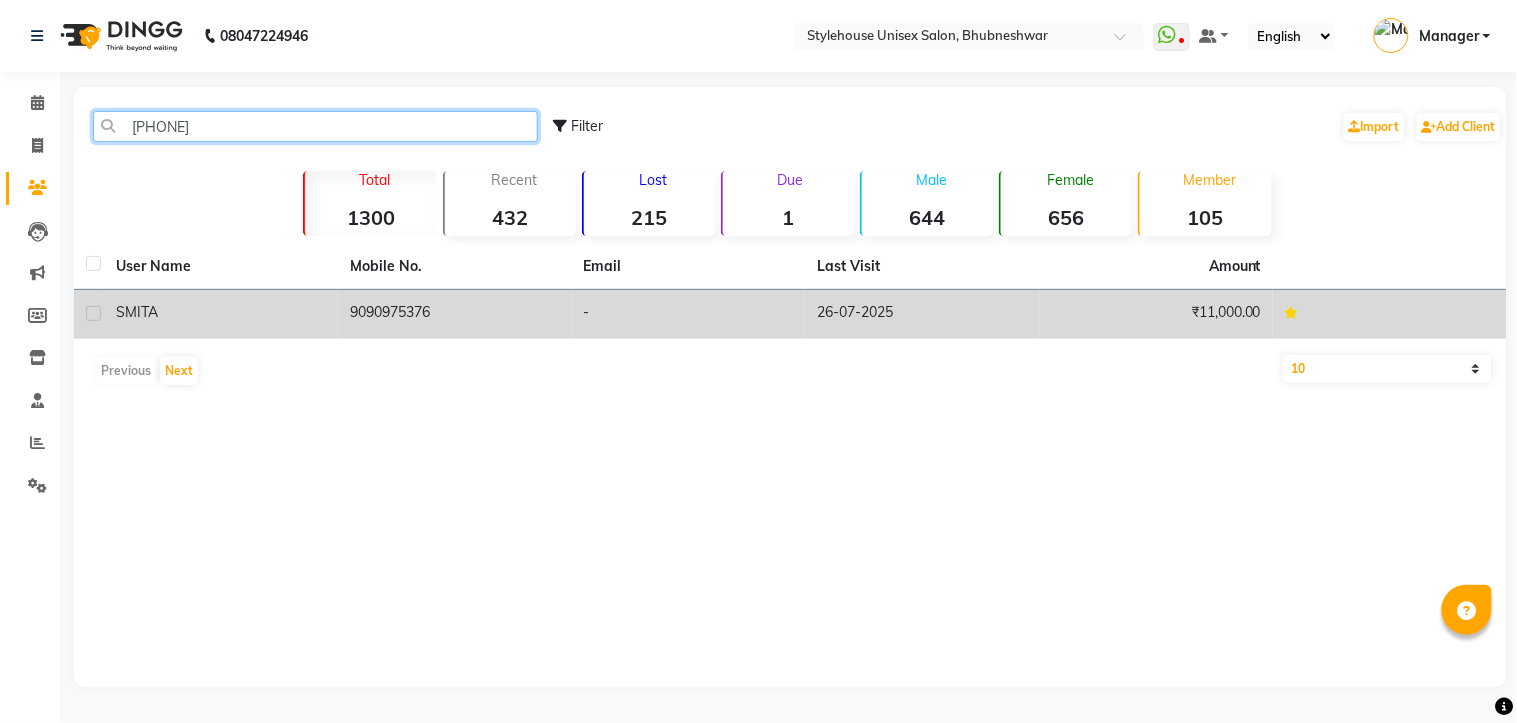 type on "[PHONE]" 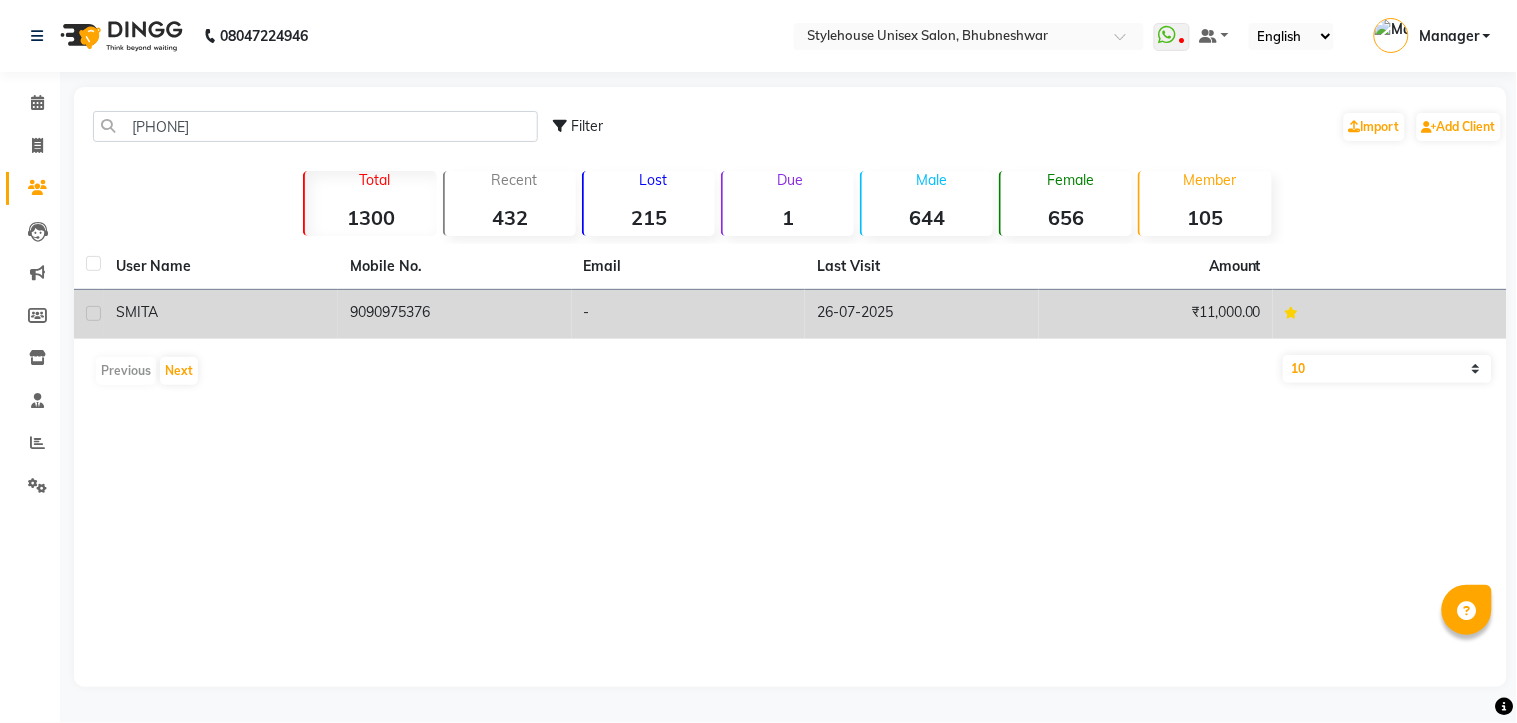 click on "SMITA" 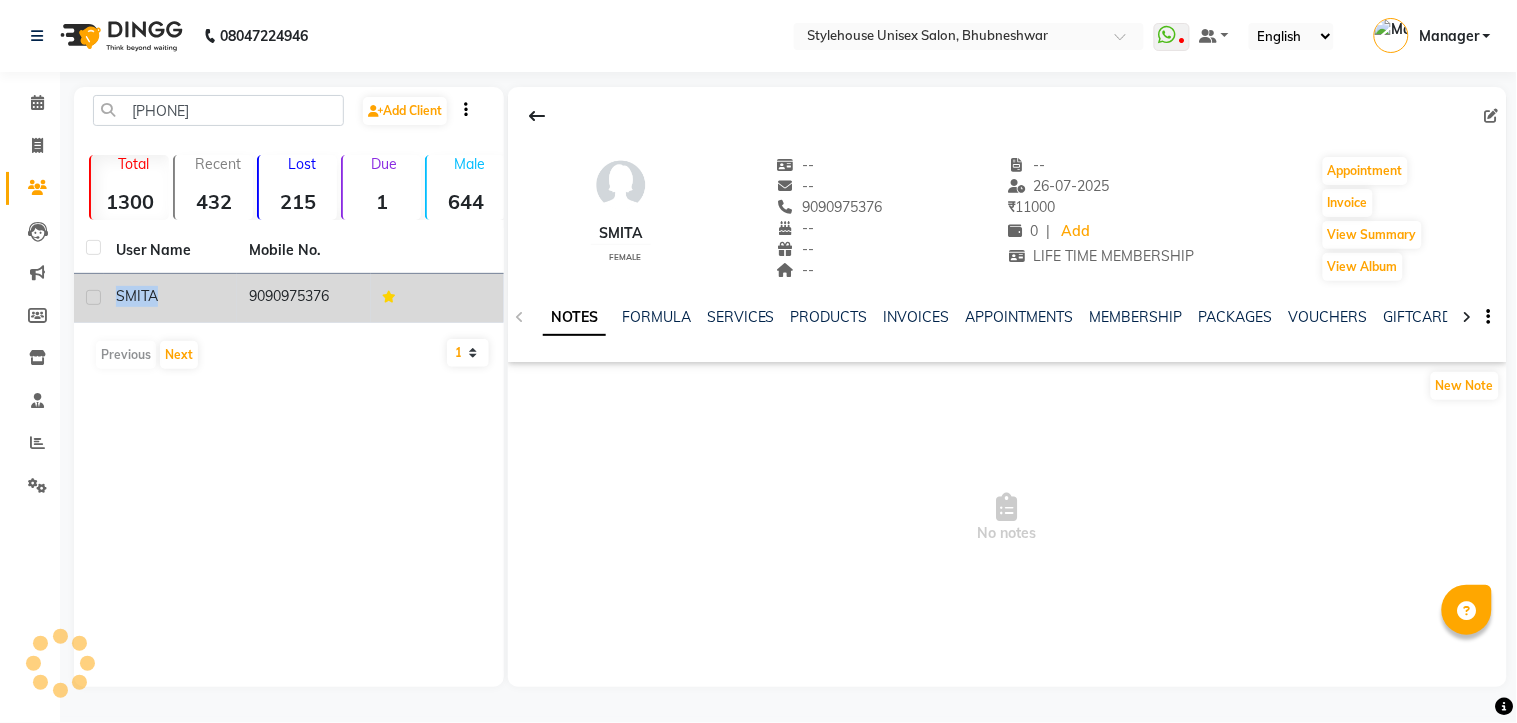 click on "SMITA" 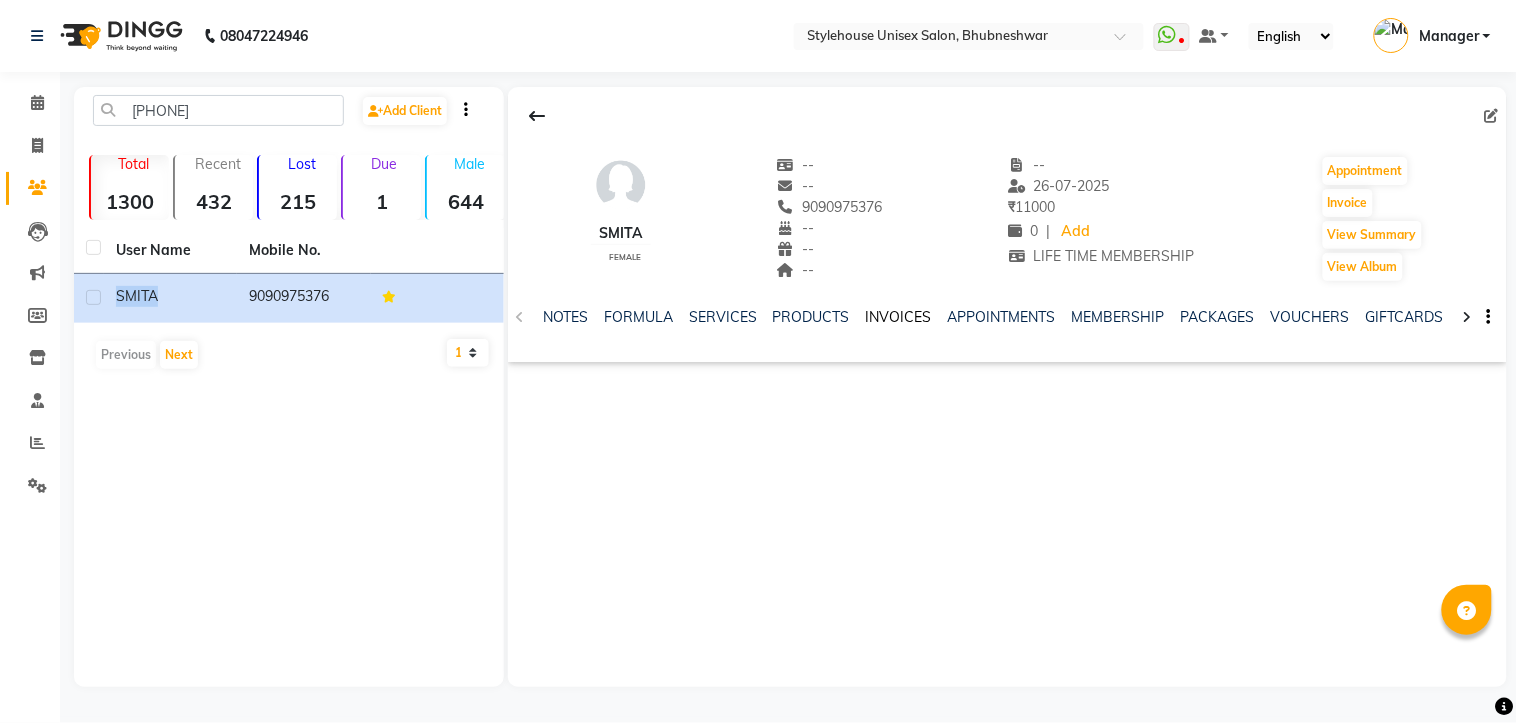 click on "INVOICES" 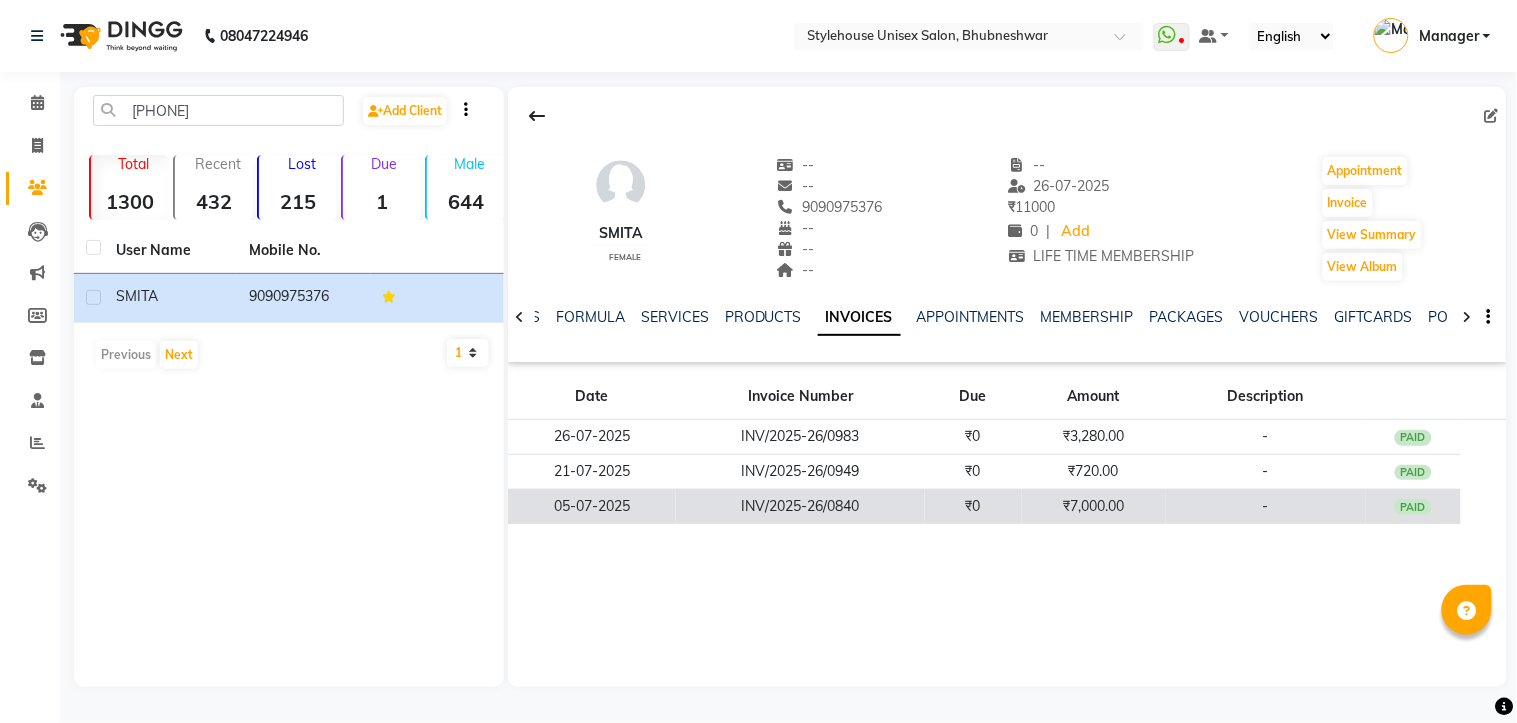 click on "05-07-2025" 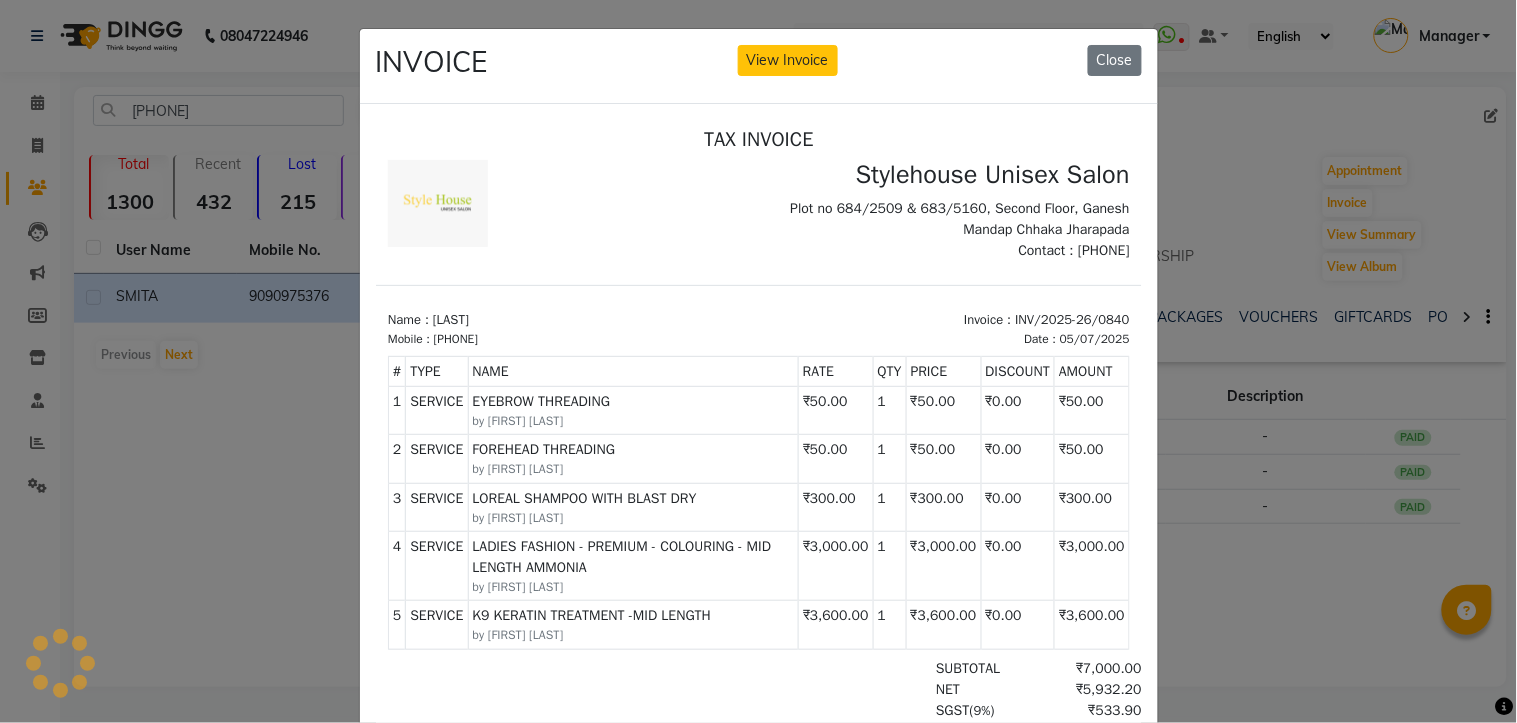 scroll, scrollTop: 16, scrollLeft: 0, axis: vertical 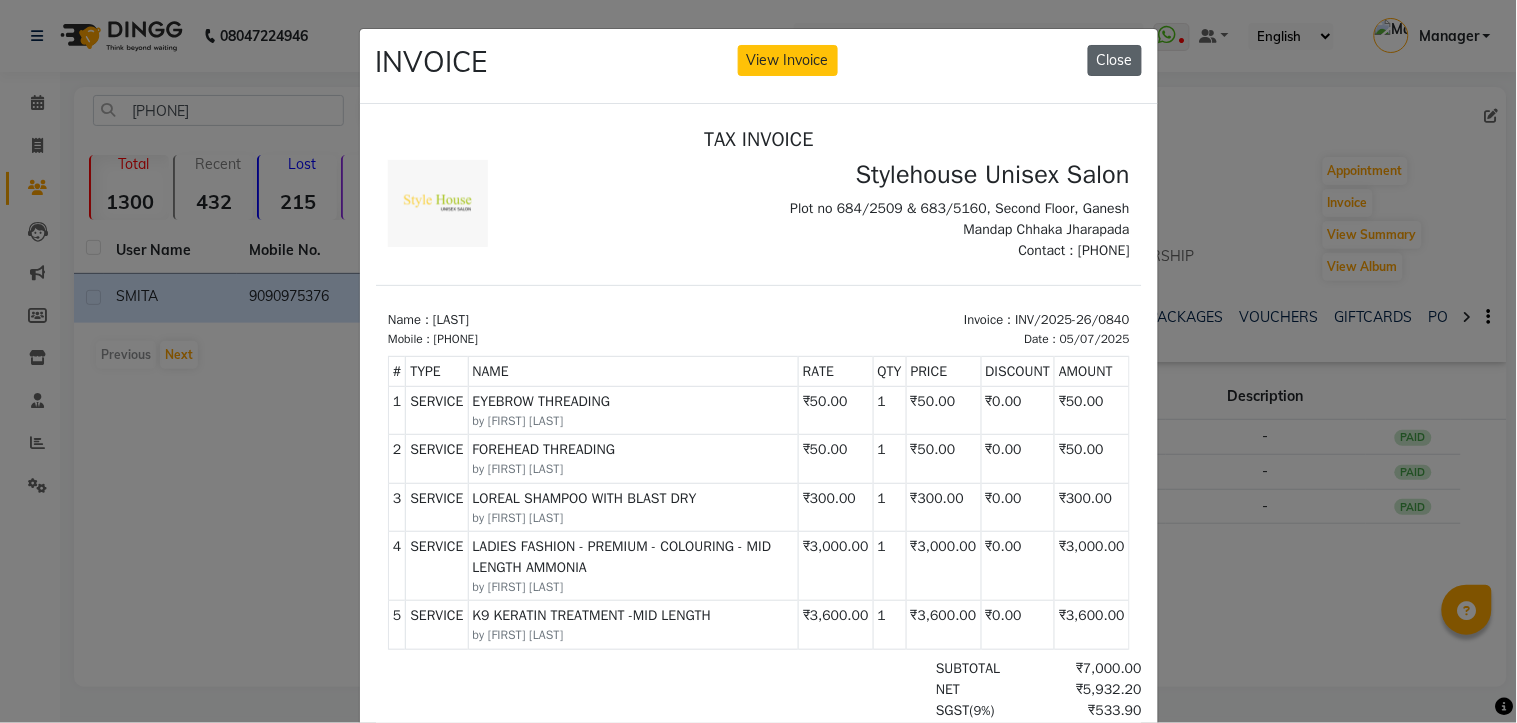 click on "Close" 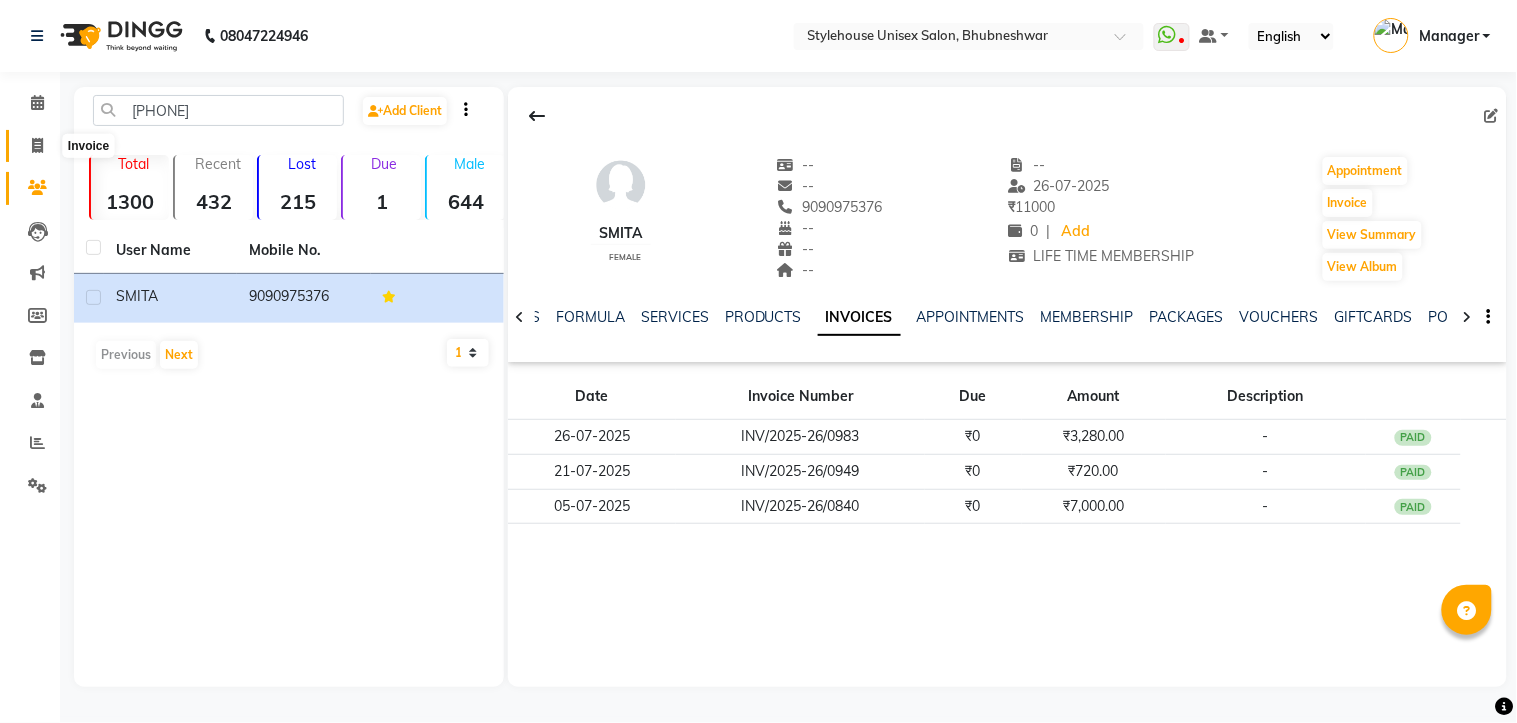 click 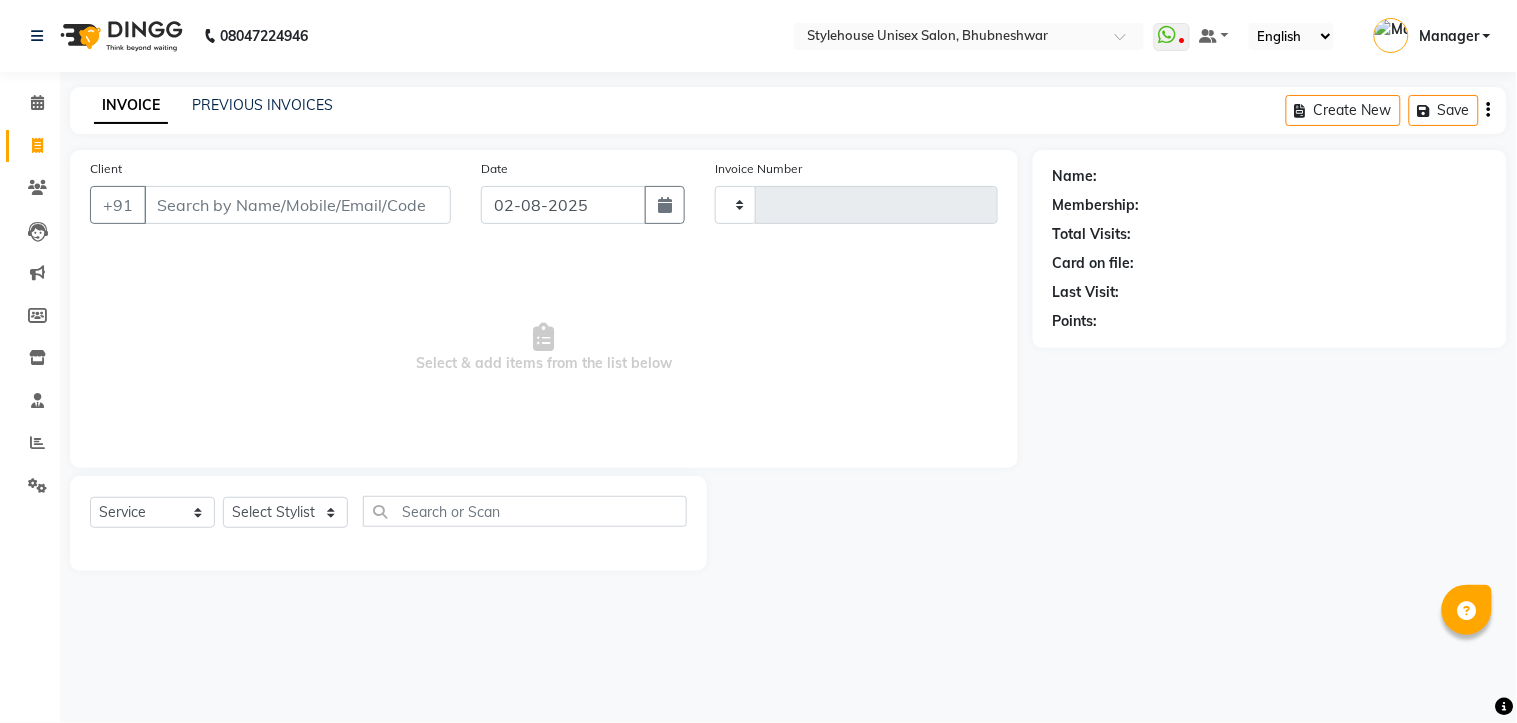 type on "1033" 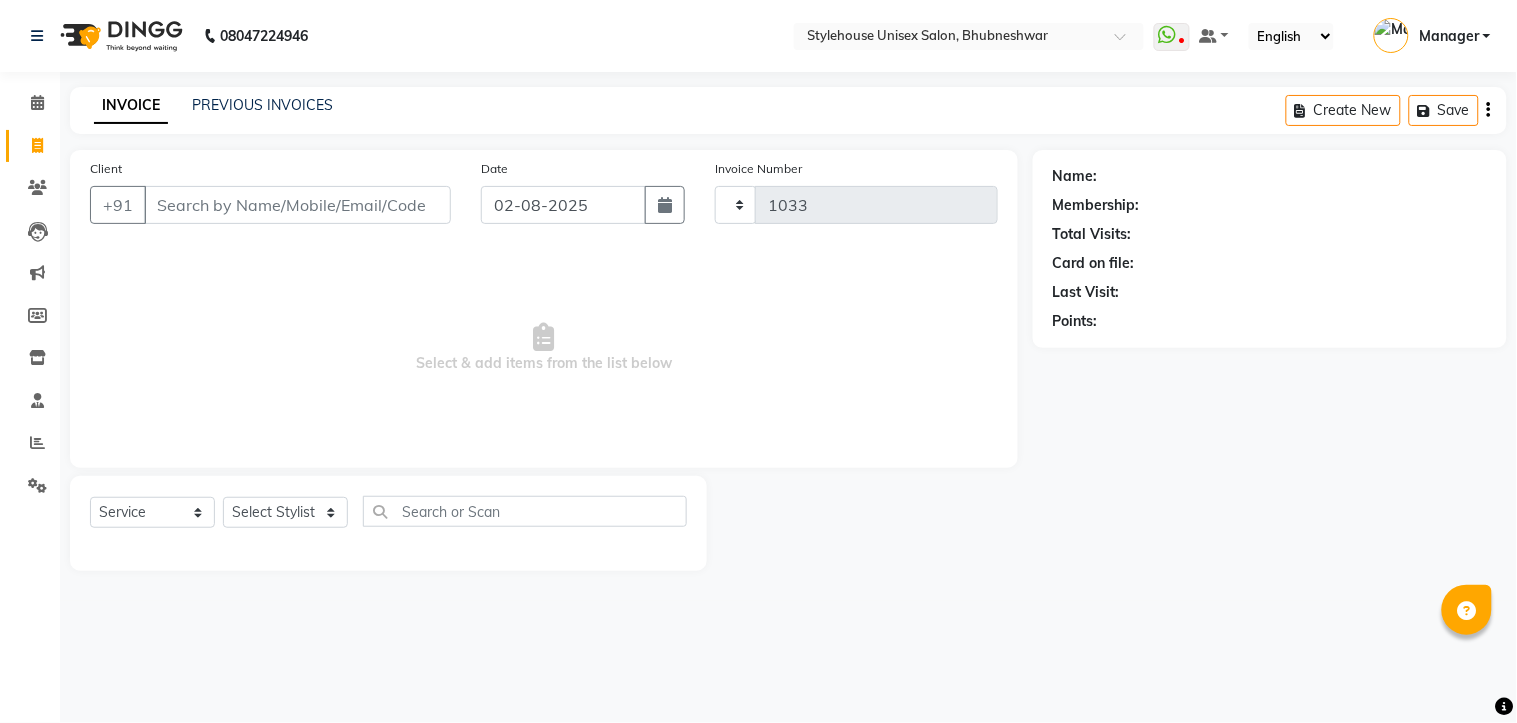 select on "7906" 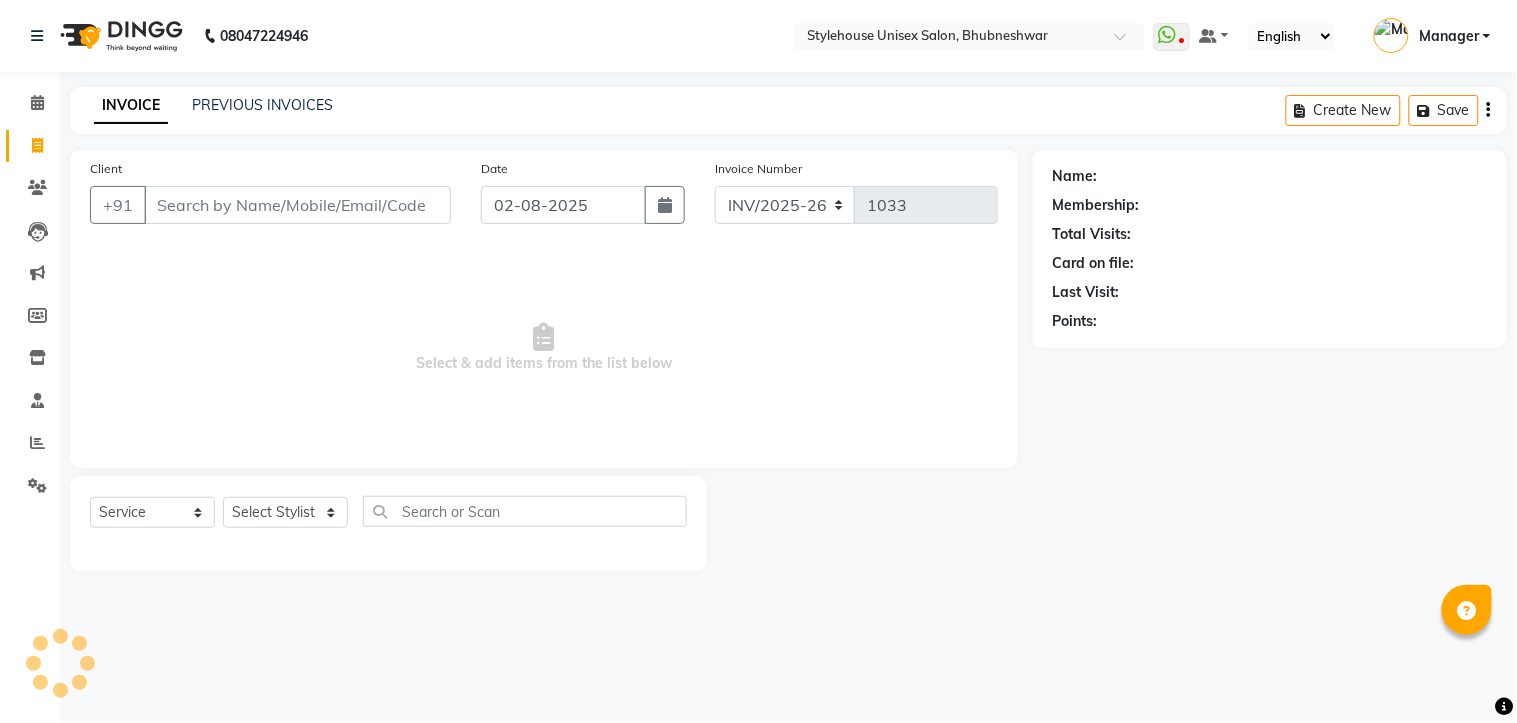 click on "Client" at bounding box center [297, 205] 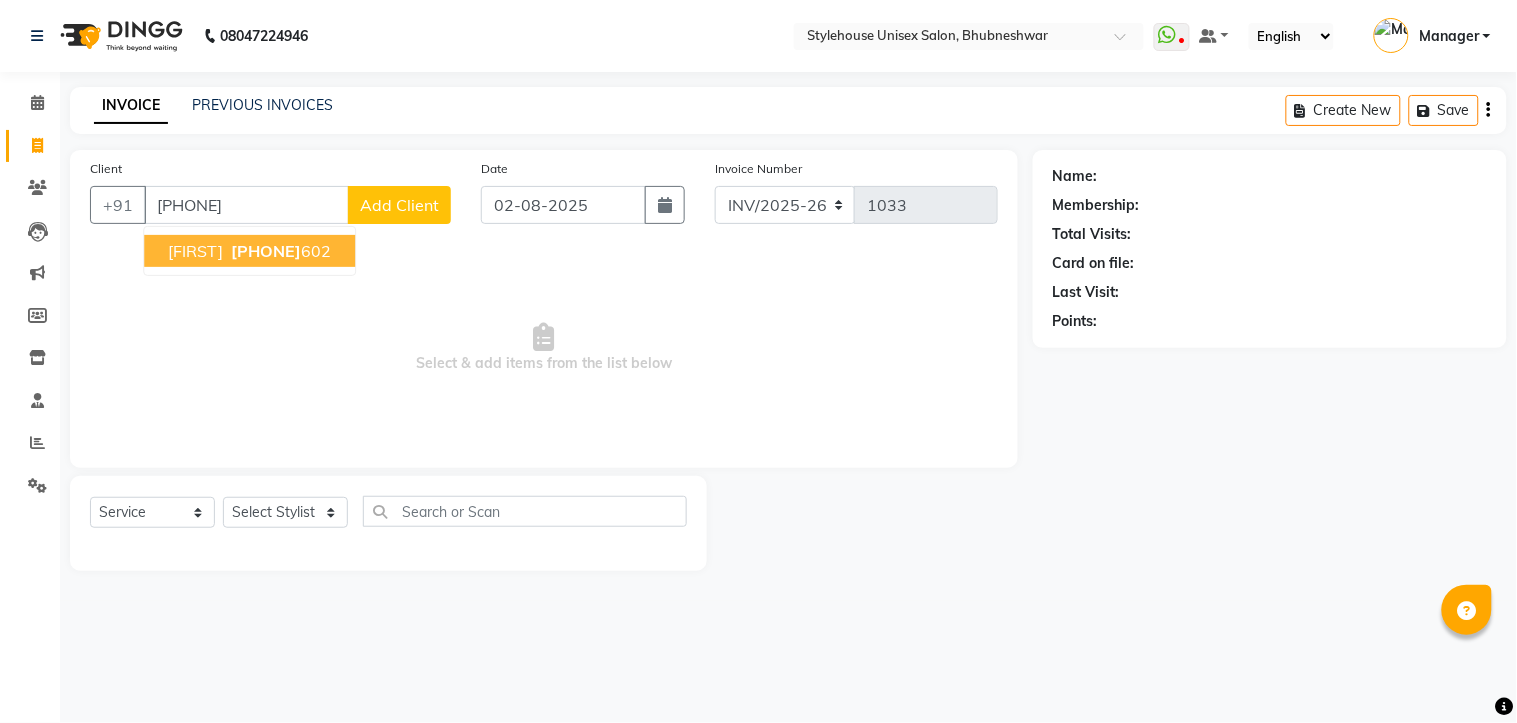 click on "[PHONE]" at bounding box center [266, 251] 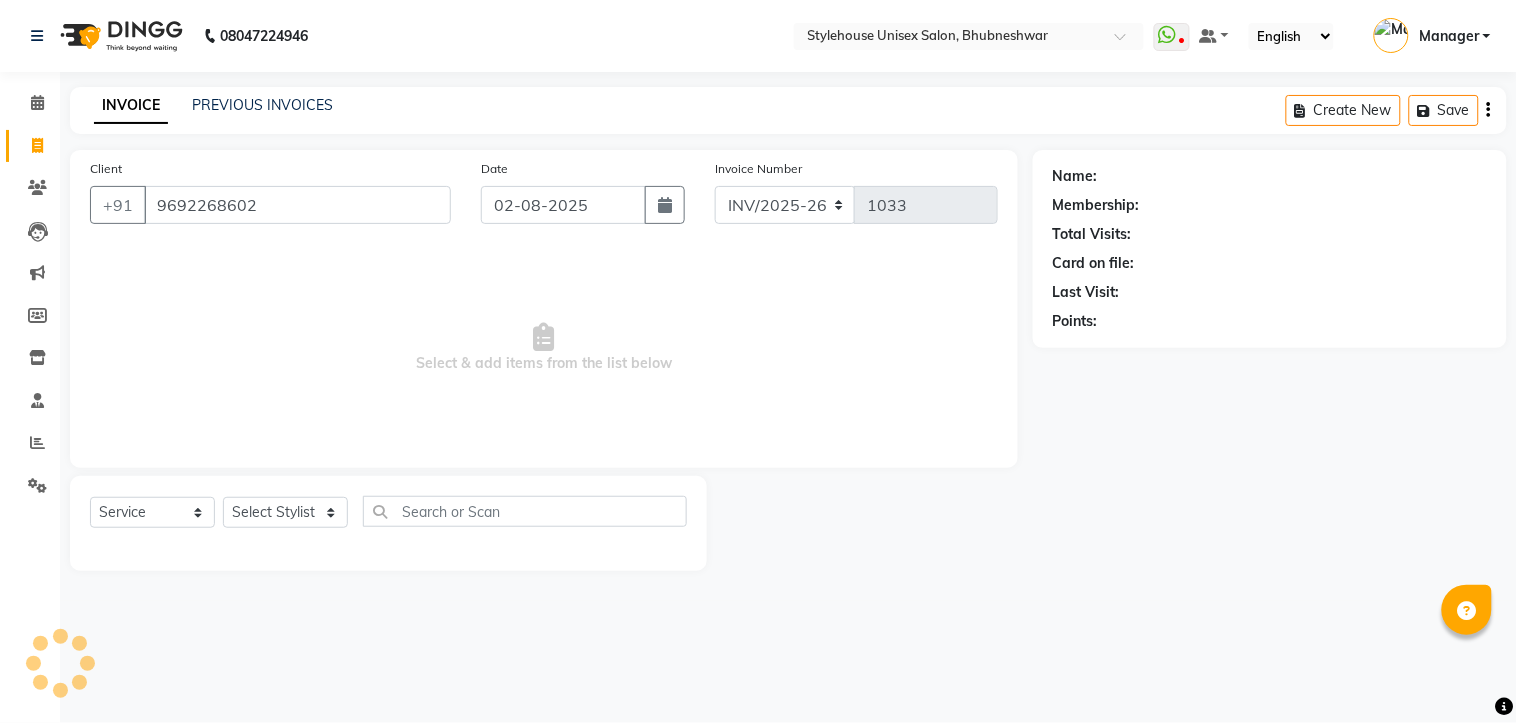 type on "9692268602" 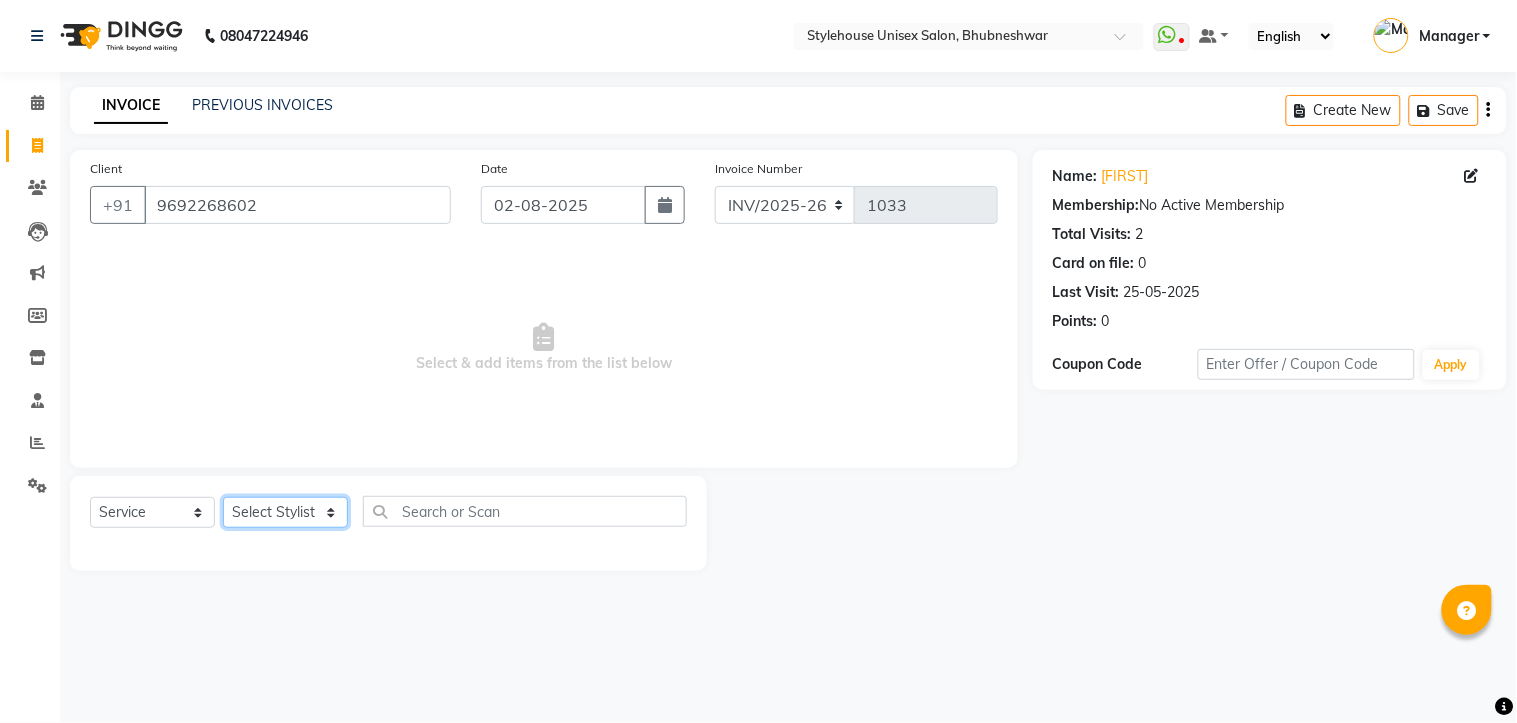 click on "Select Stylist [FIRST] [LAST] [FIRST] [LAST] [FIRST] [LAST] Manager [FIRST] [LAST] [FIRST] [LAST]" 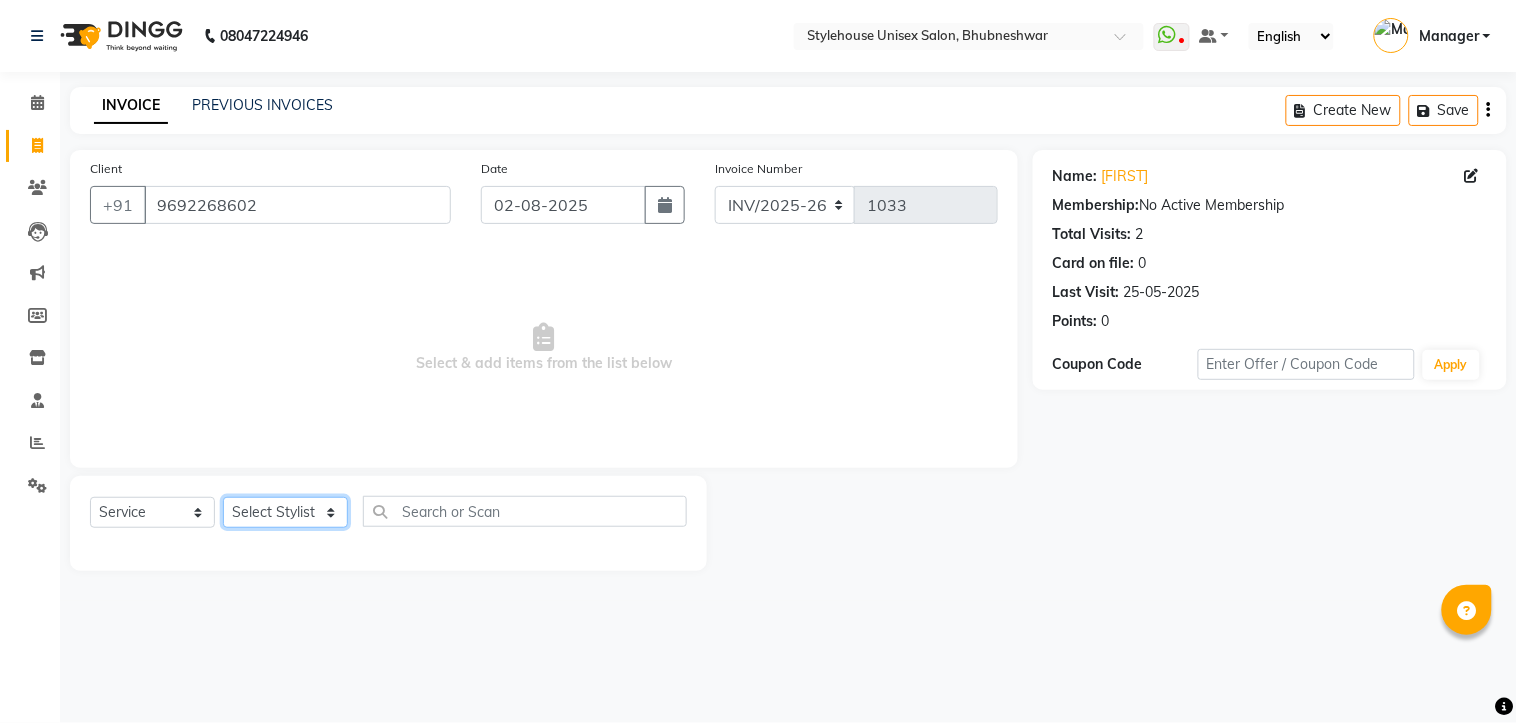 select on "87148" 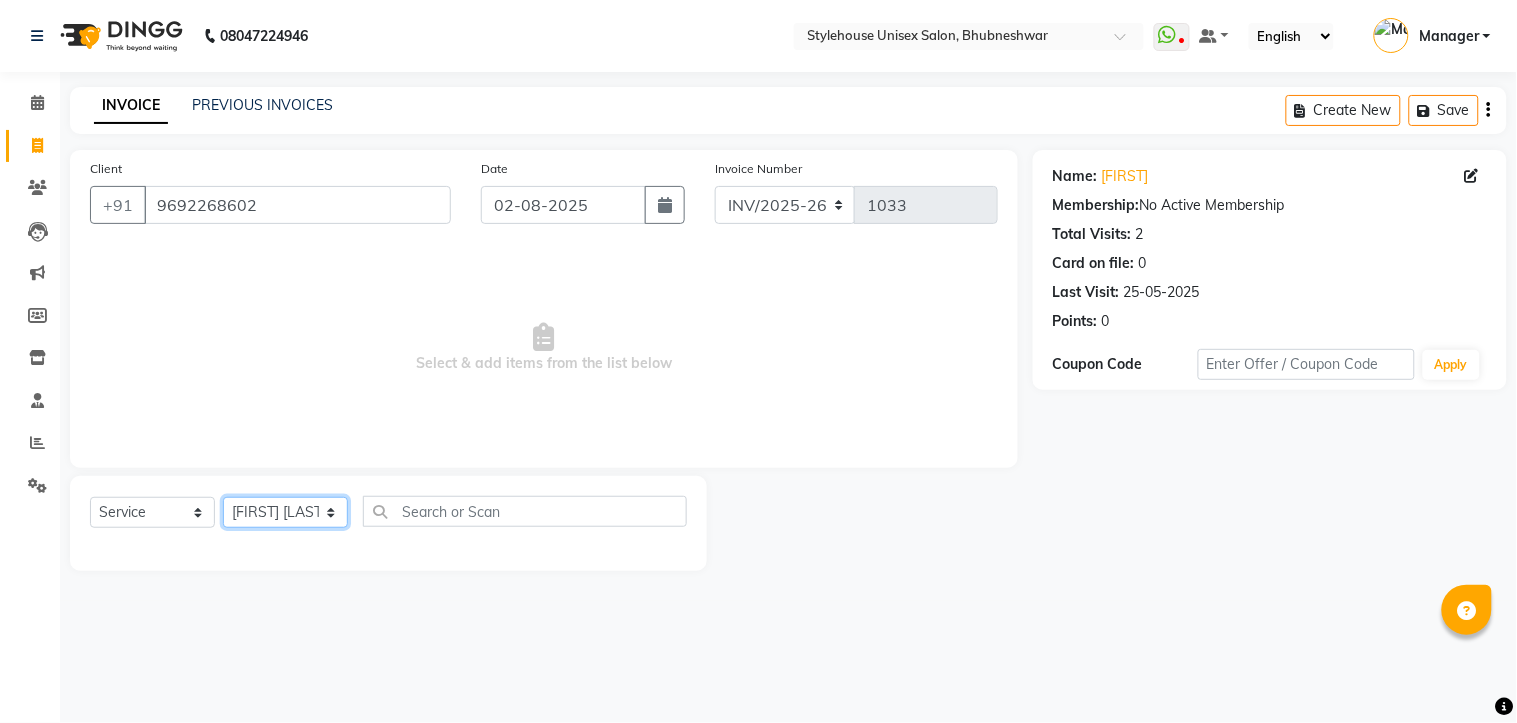 click on "Select Stylist [FIRST] [LAST] [FIRST] [LAST] [FIRST] [LAST] Manager [FIRST] [LAST] [FIRST] [LAST]" 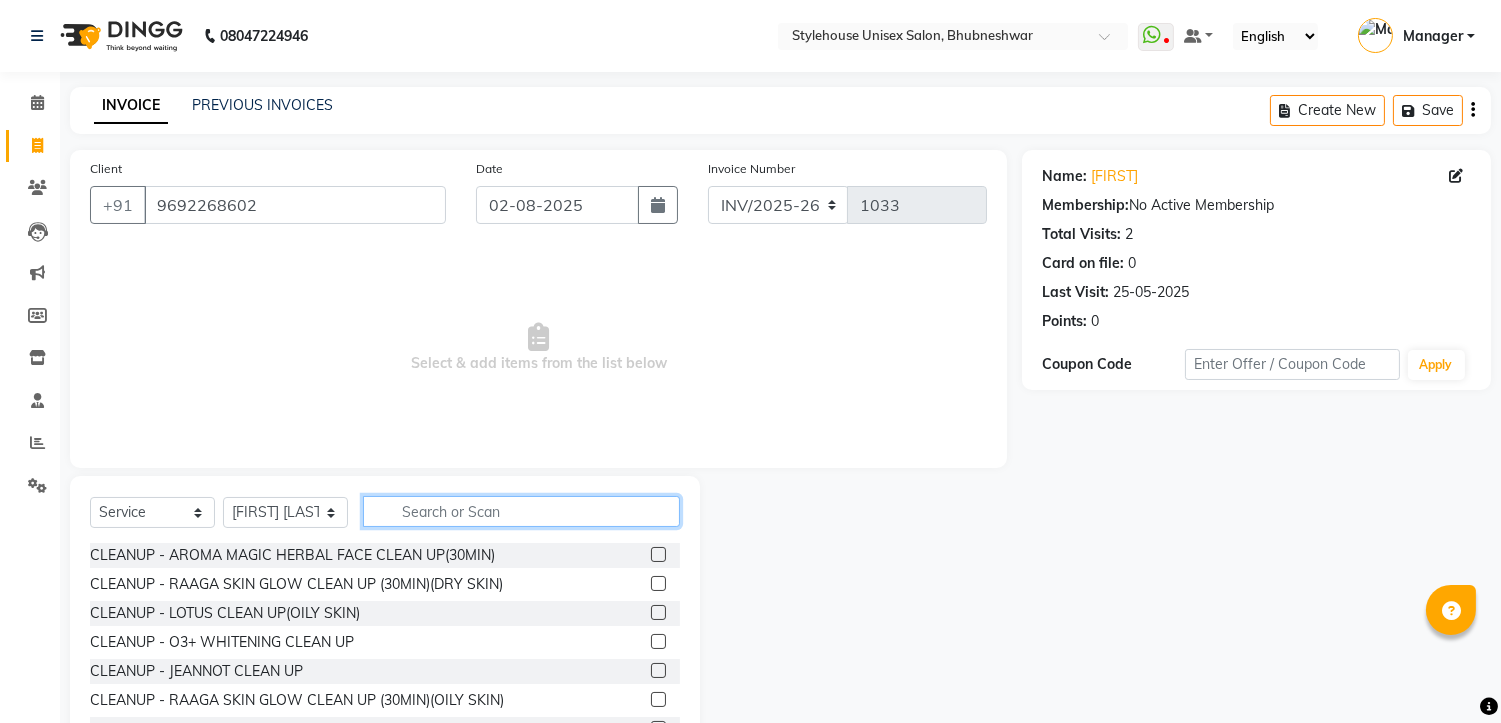 click 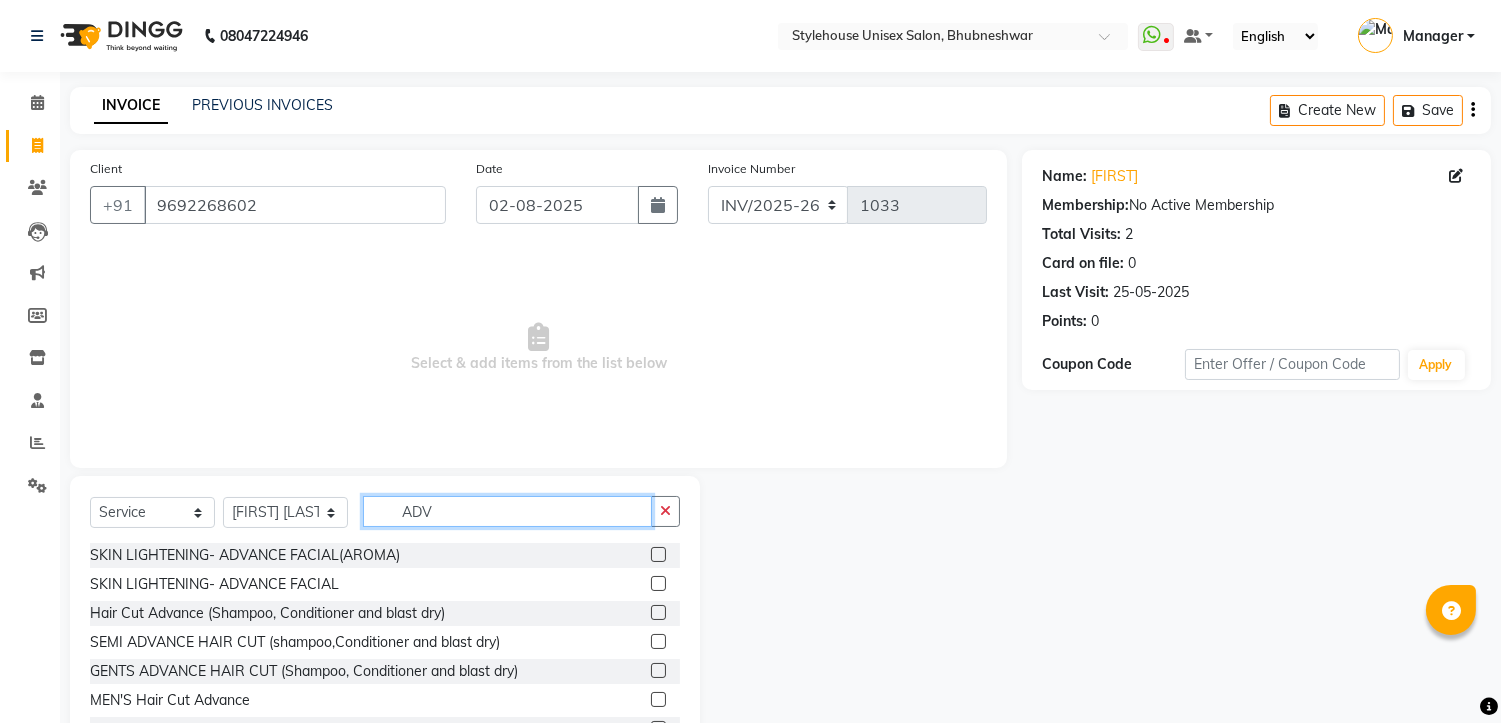 type on "ADV" 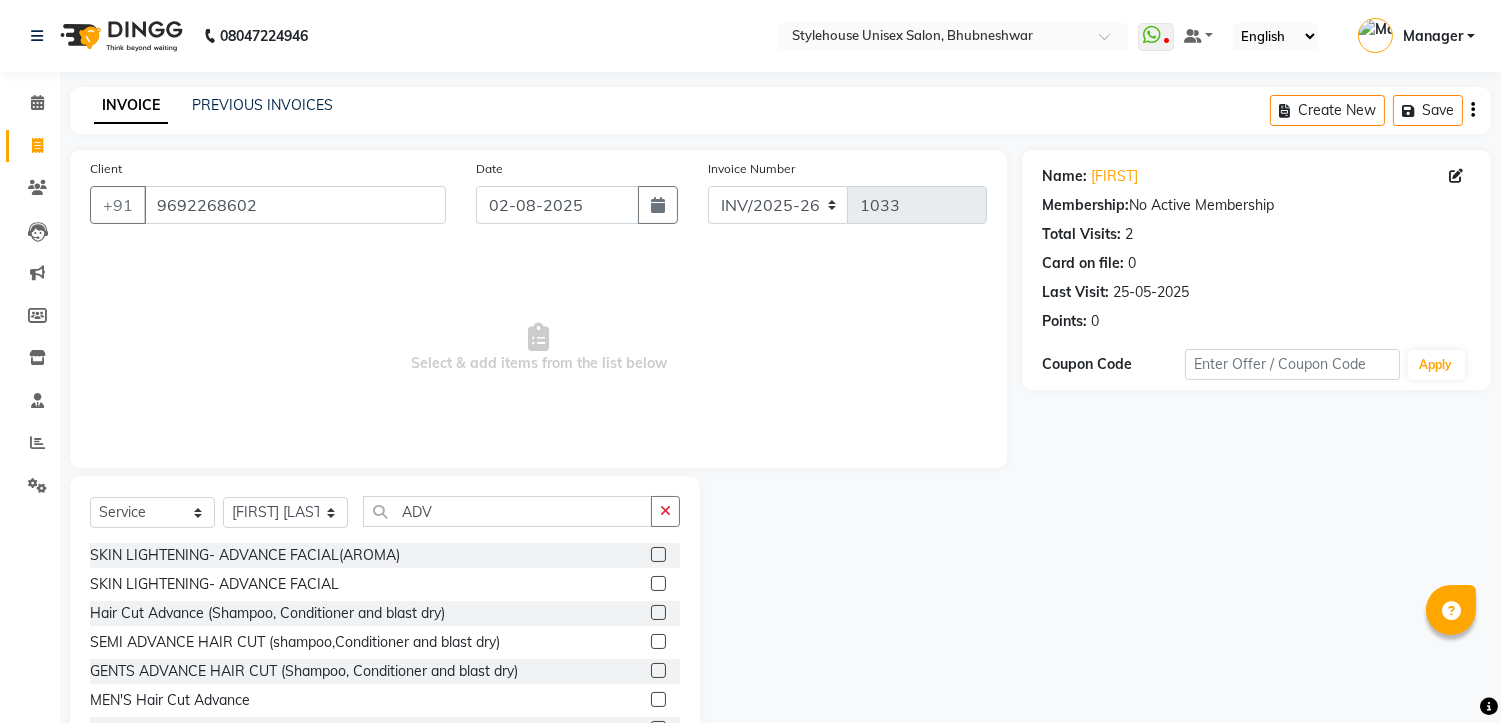 click 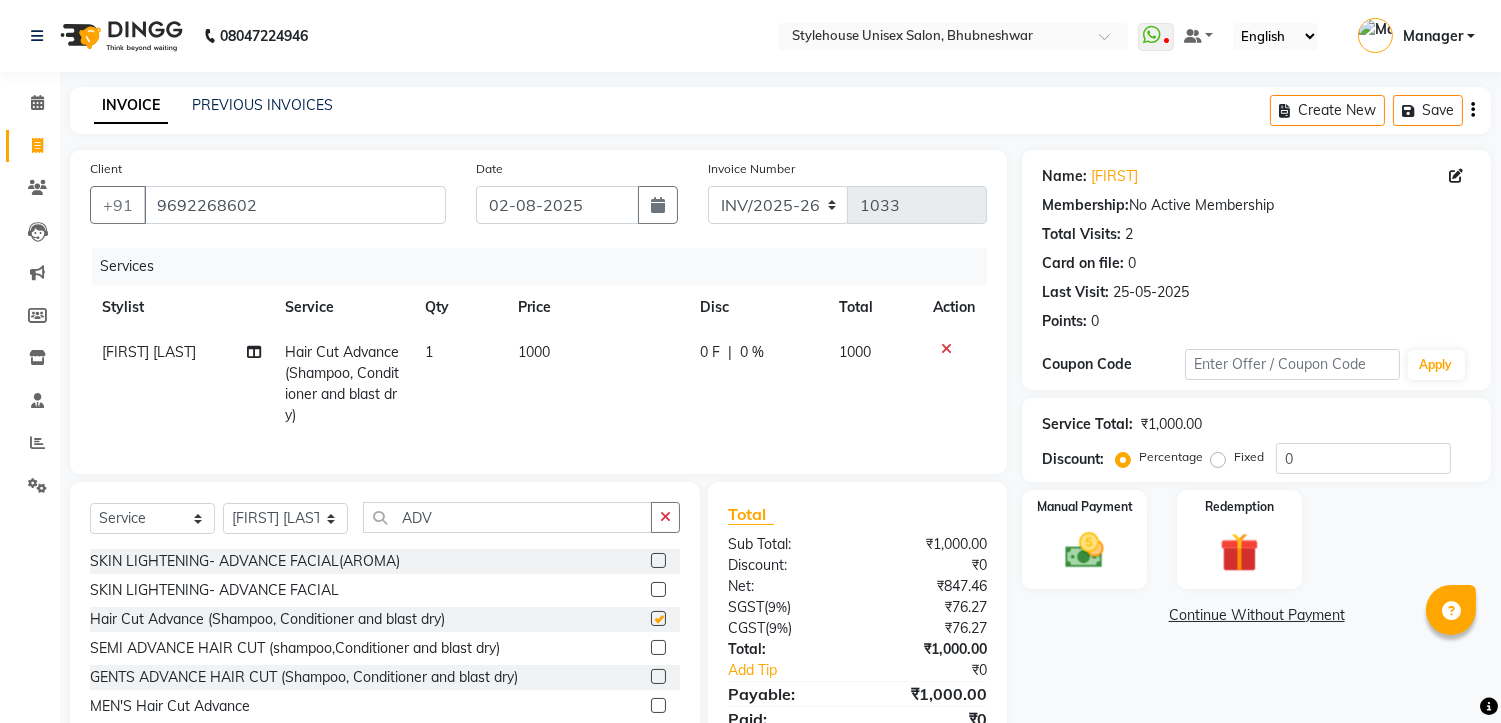 checkbox on "false" 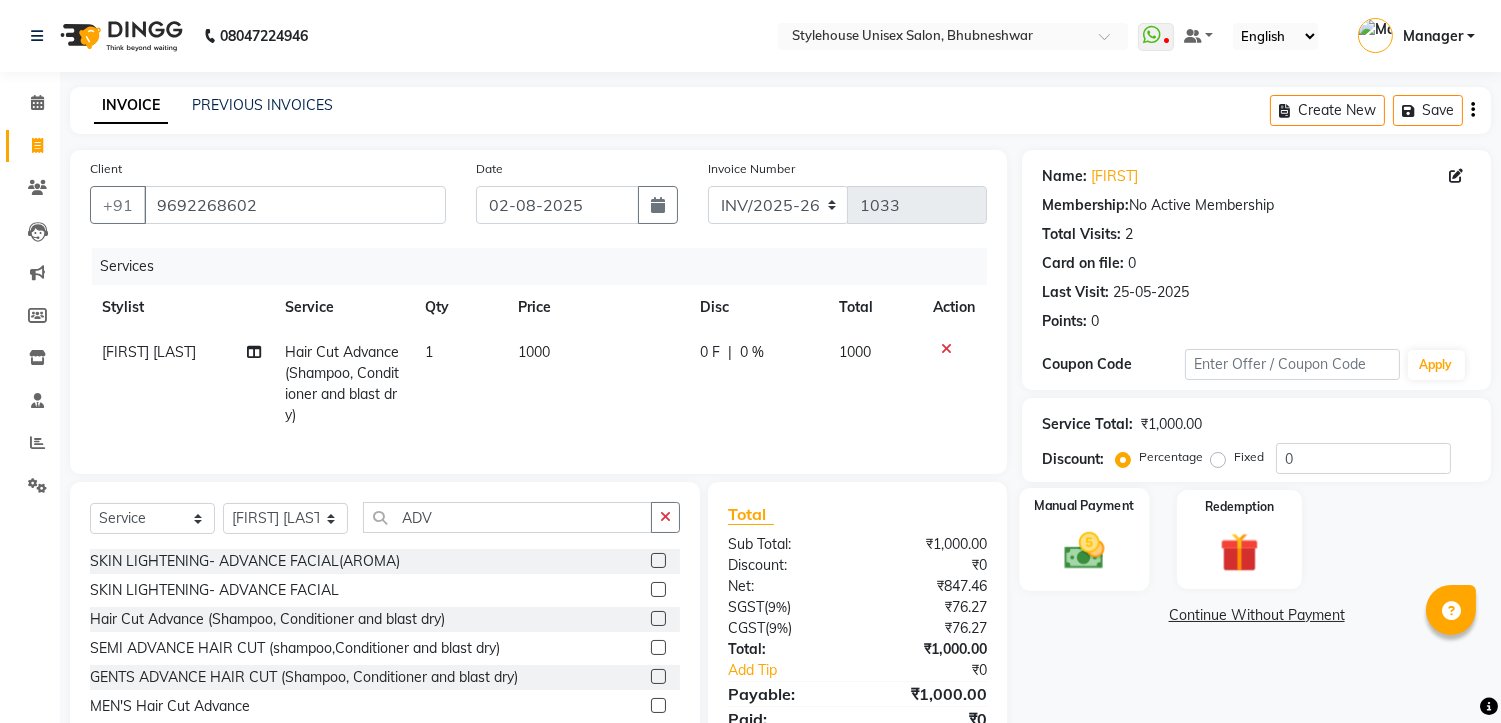 scroll, scrollTop: 101, scrollLeft: 0, axis: vertical 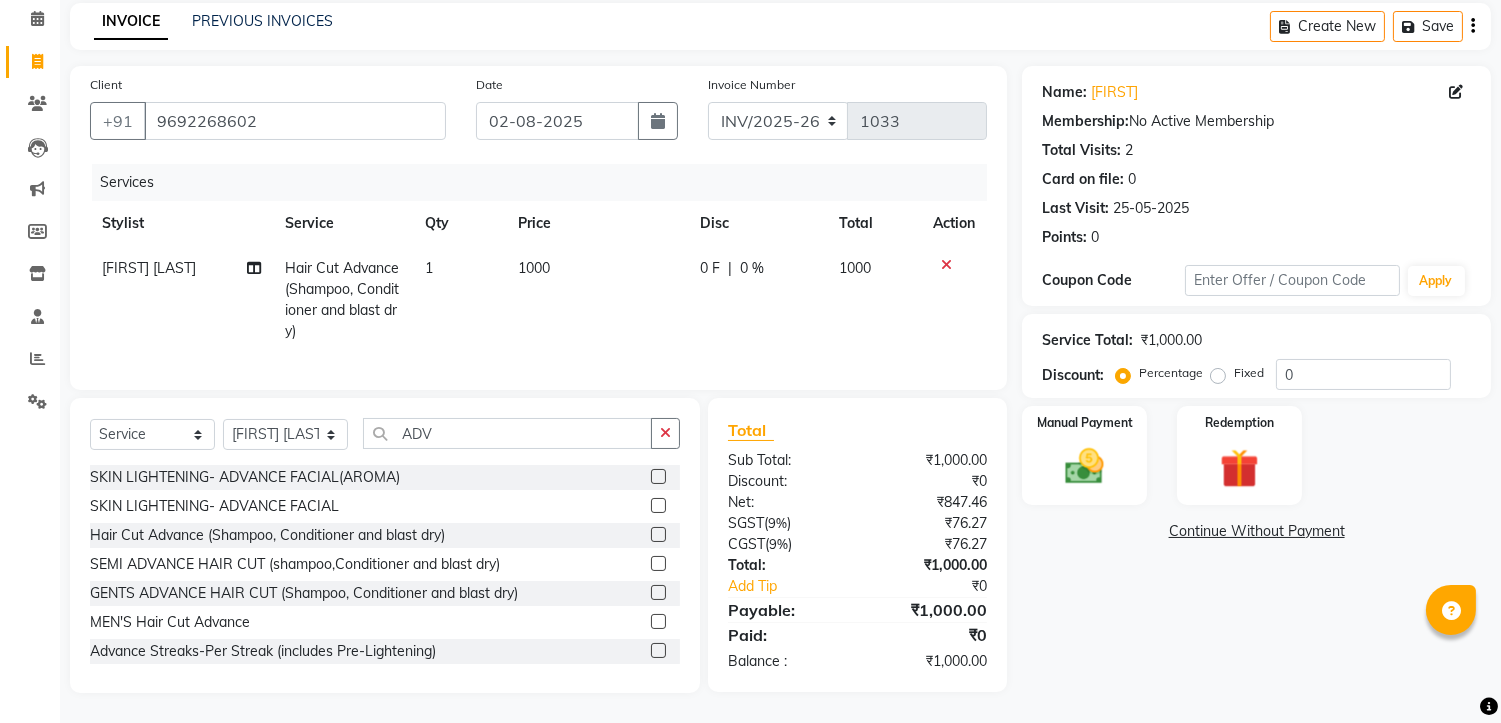 click on "1000" 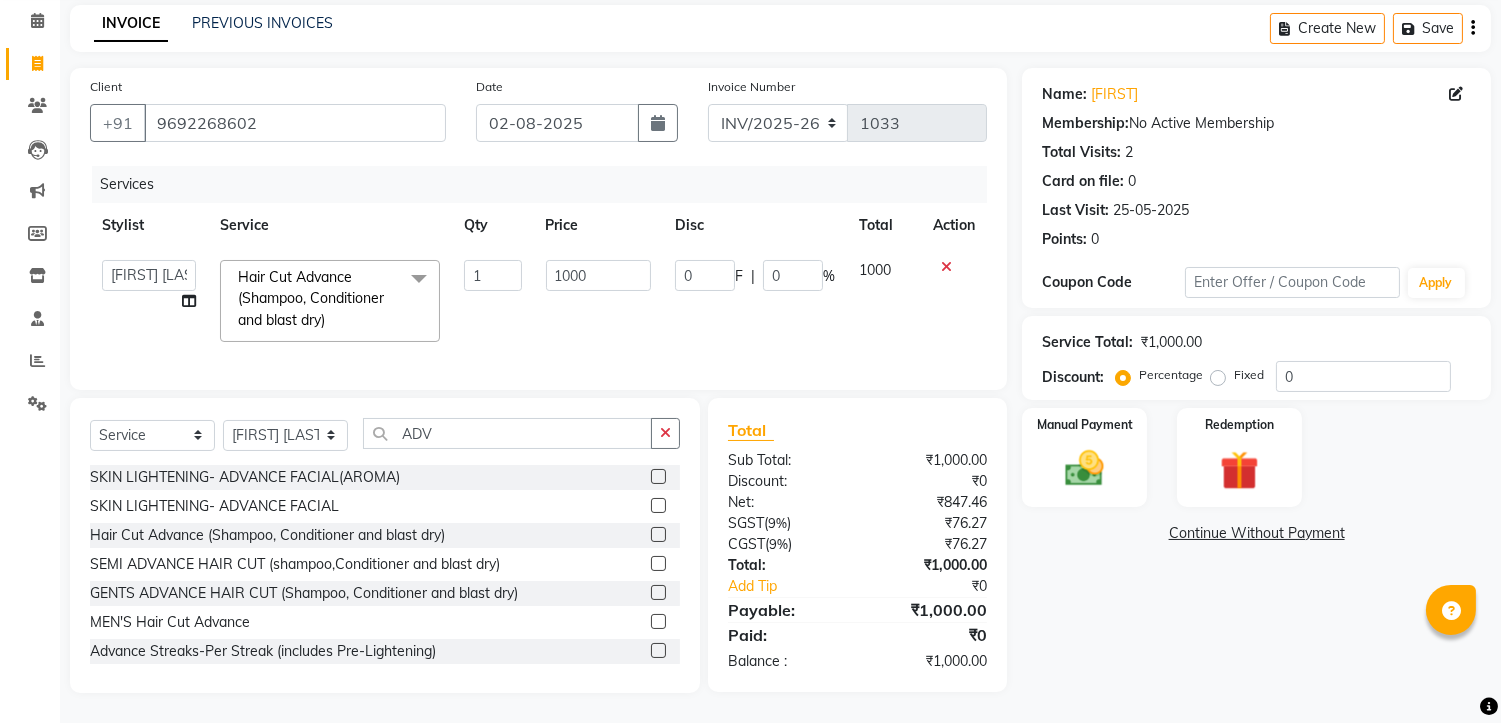 scroll, scrollTop: 98, scrollLeft: 0, axis: vertical 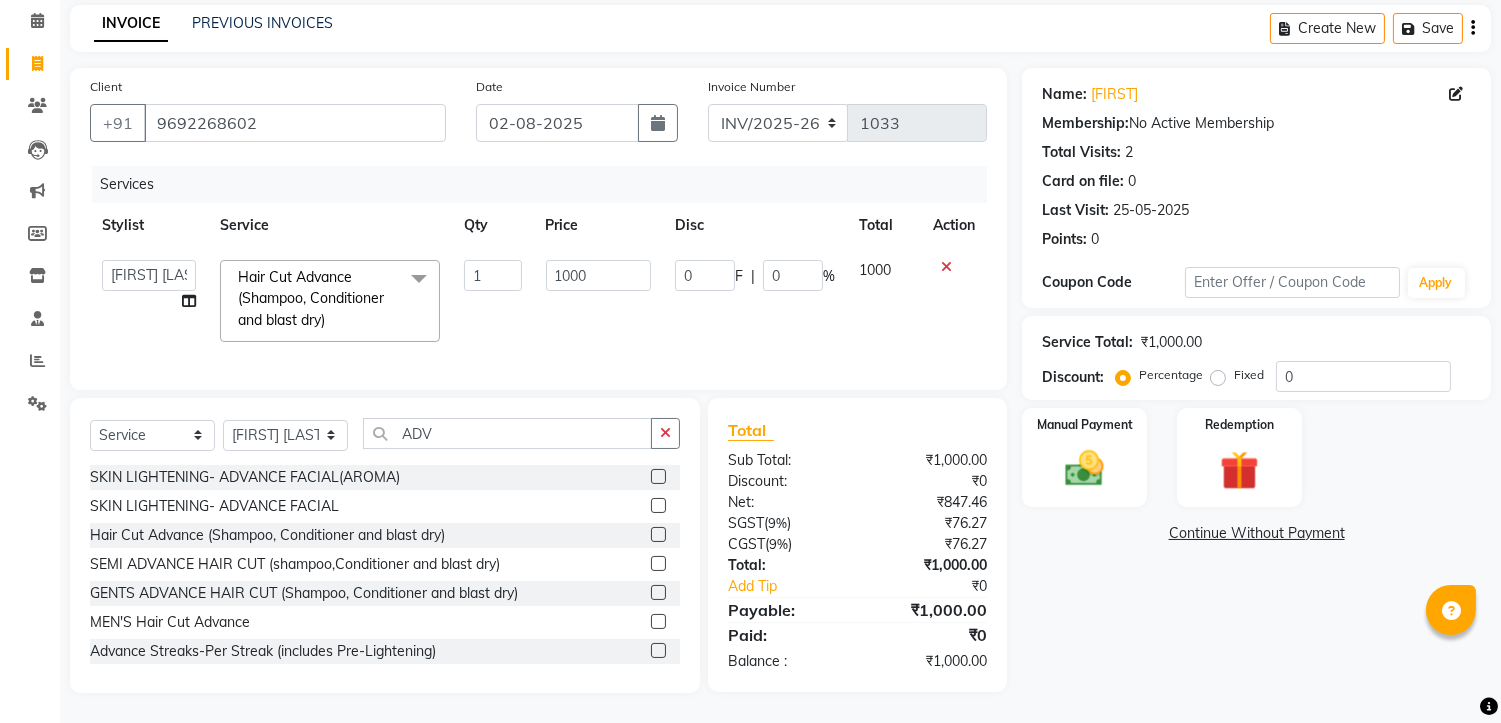click on "1000" 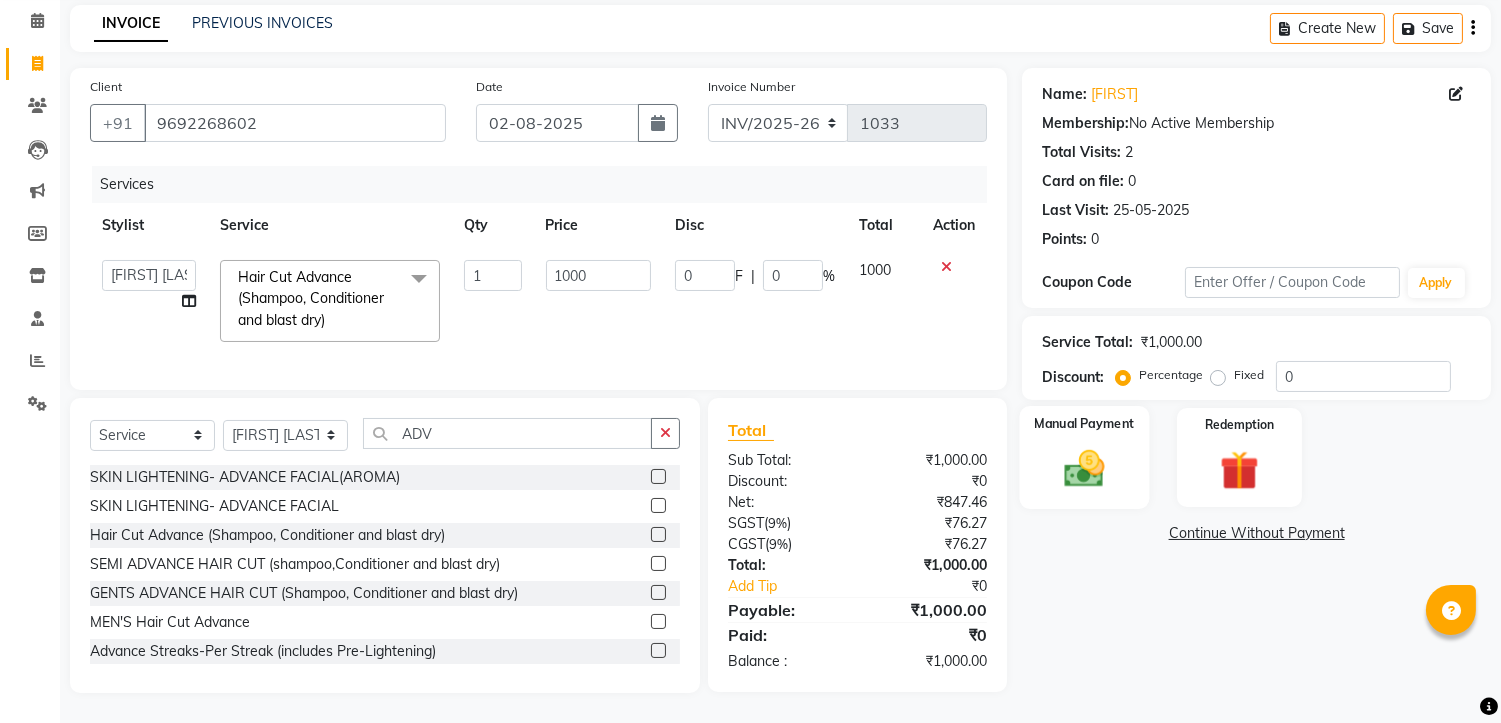 click 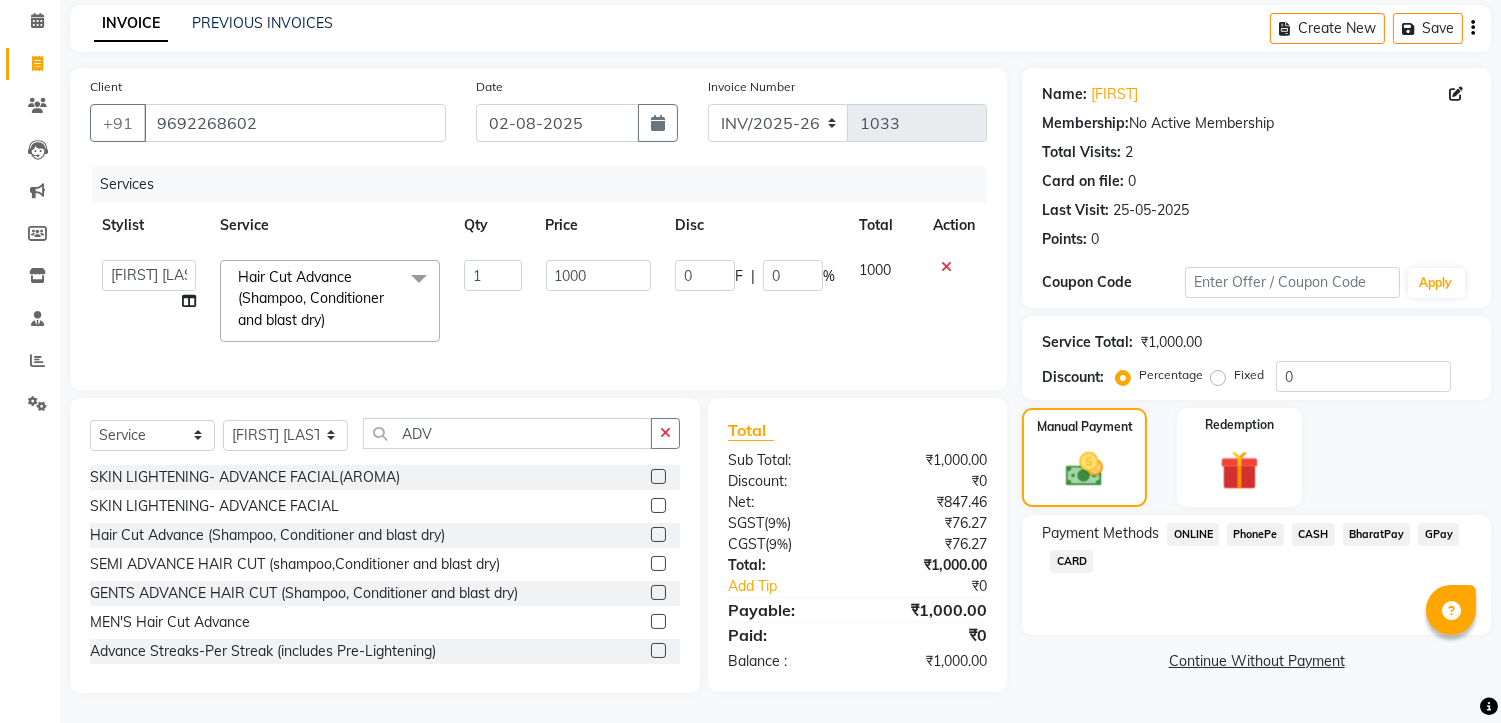 click on "PhonePe" 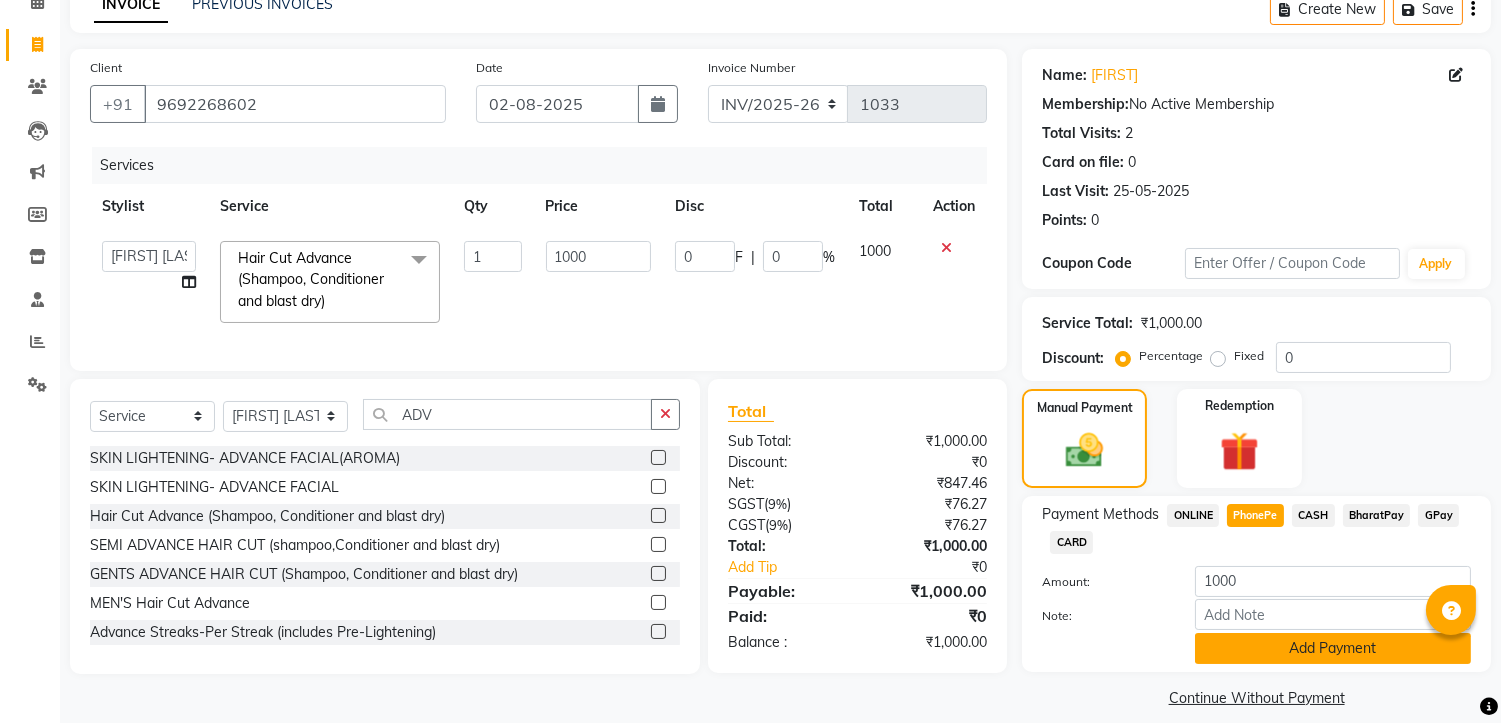 click on "Add Payment" 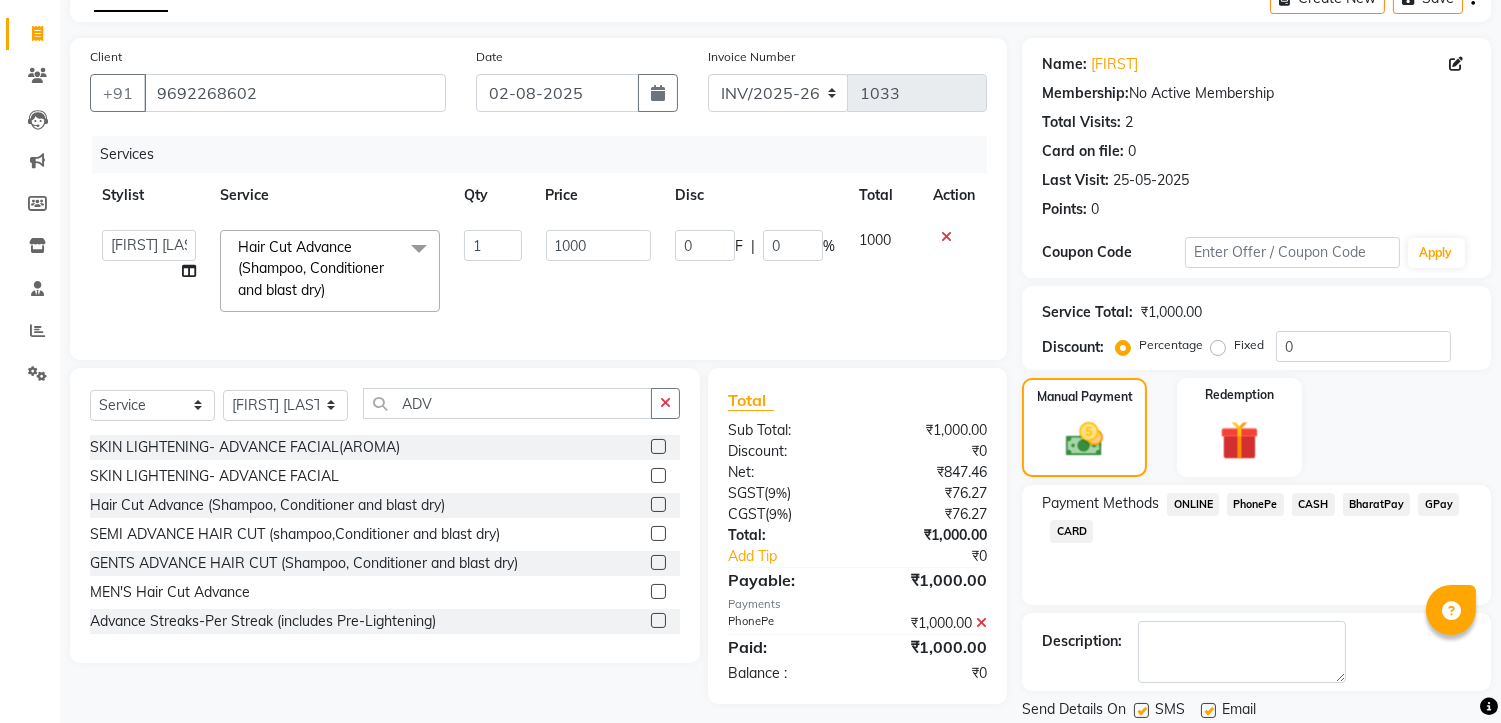 scroll, scrollTop: 176, scrollLeft: 0, axis: vertical 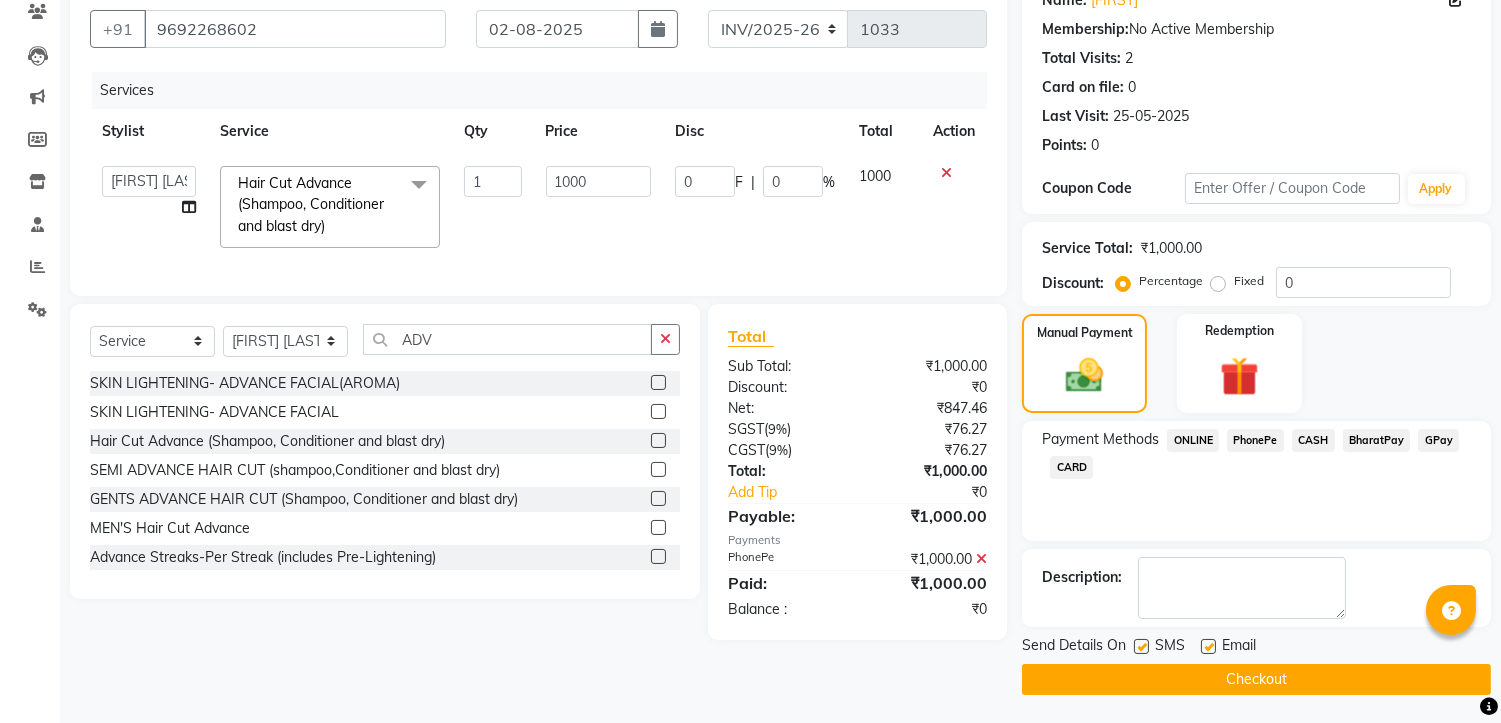click on "Checkout" 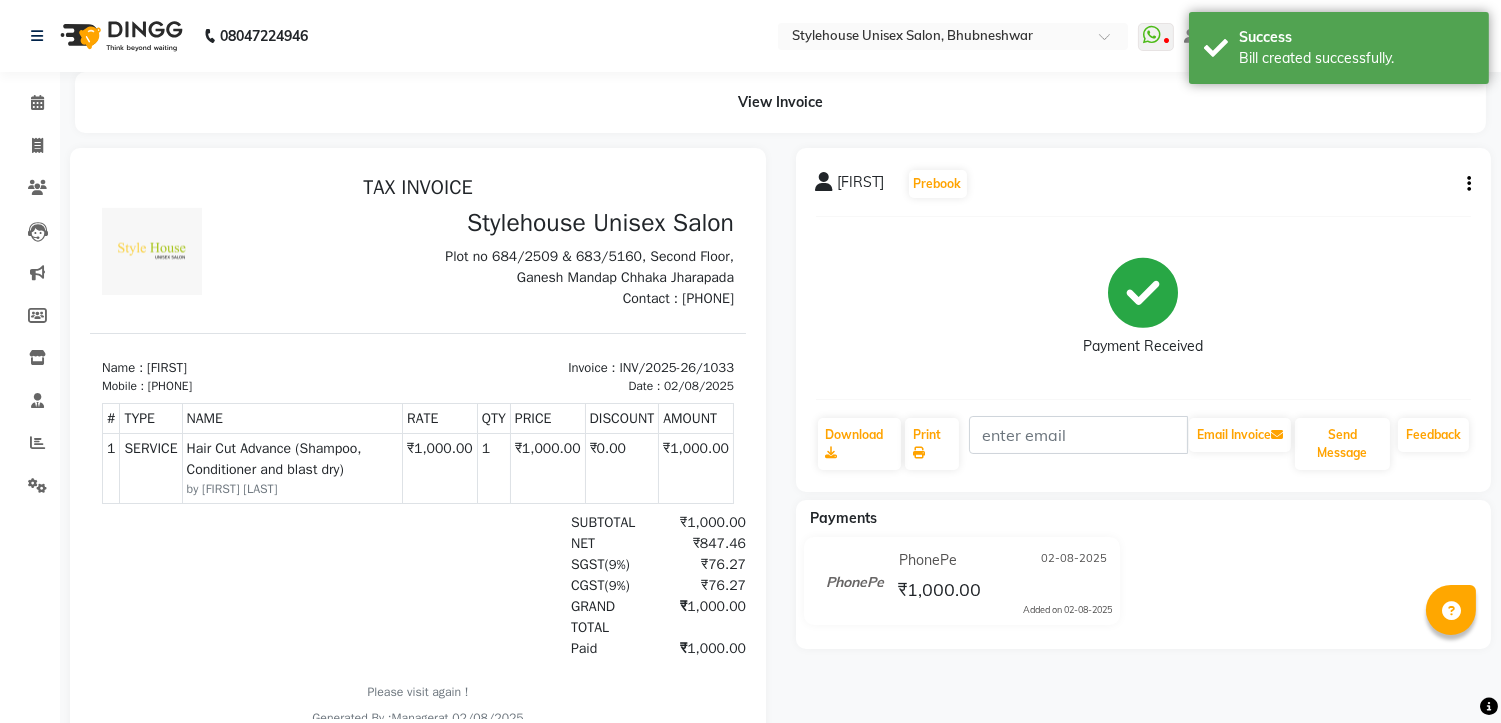 scroll, scrollTop: 0, scrollLeft: 0, axis: both 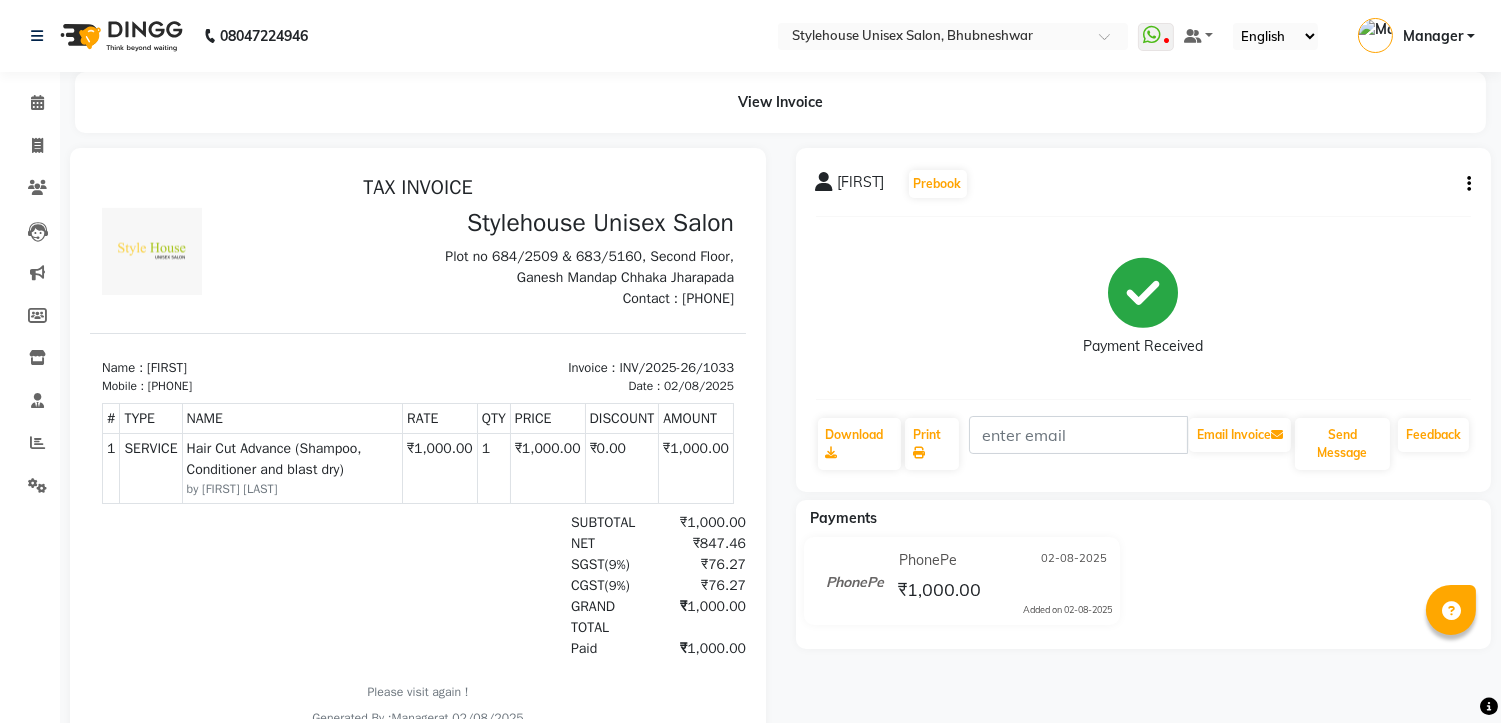 click on "View Invoice" 